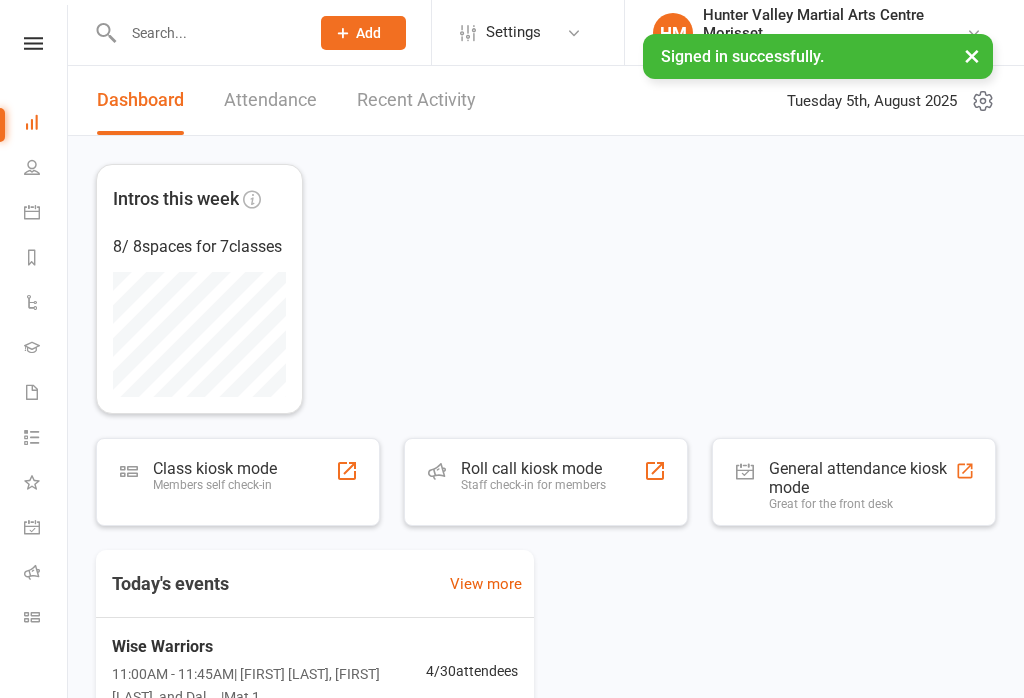 scroll, scrollTop: 106, scrollLeft: 0, axis: vertical 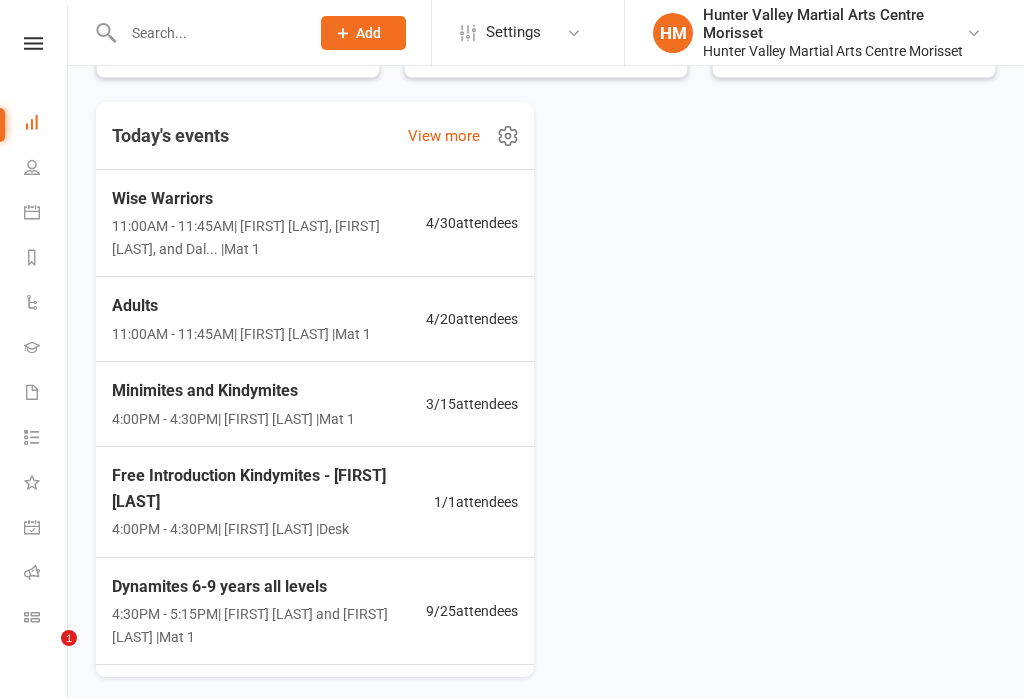 click on "Adults 11:00AM - 11:45AM  |   [FIRST] [LAST] |  Mat 1 4  /  20  attendees" at bounding box center [315, 319] 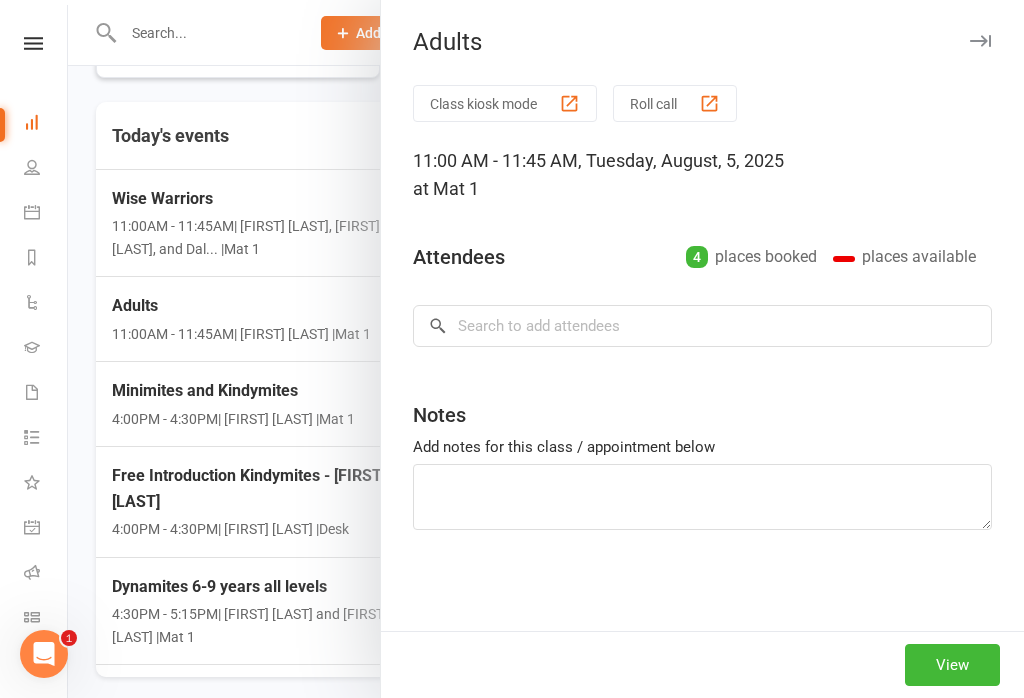 scroll, scrollTop: 0, scrollLeft: 0, axis: both 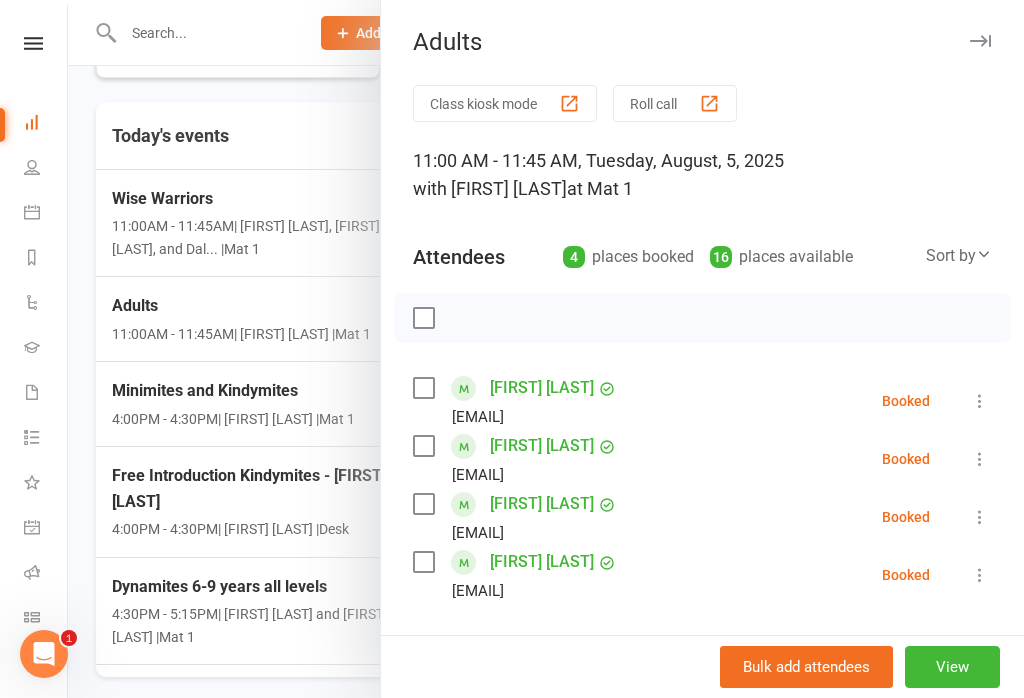 click at bounding box center (546, 349) 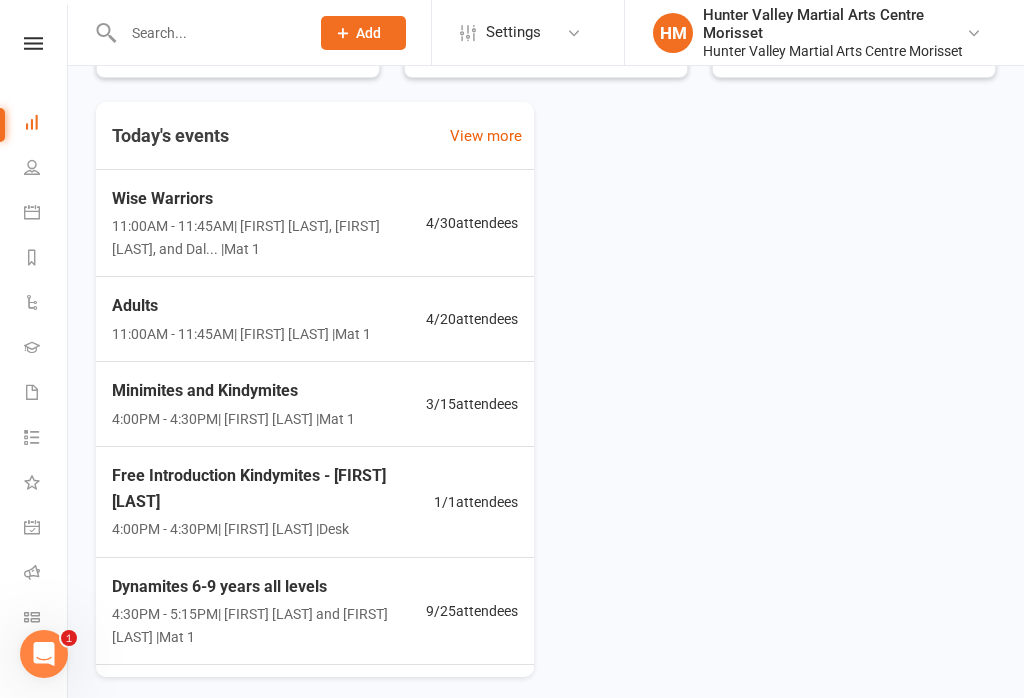 click on "11:00AM - 11:45AM  |   [FIRST] [LAST], [FIRST] [LAST], and Dal... |  Mat 1" at bounding box center [269, 237] 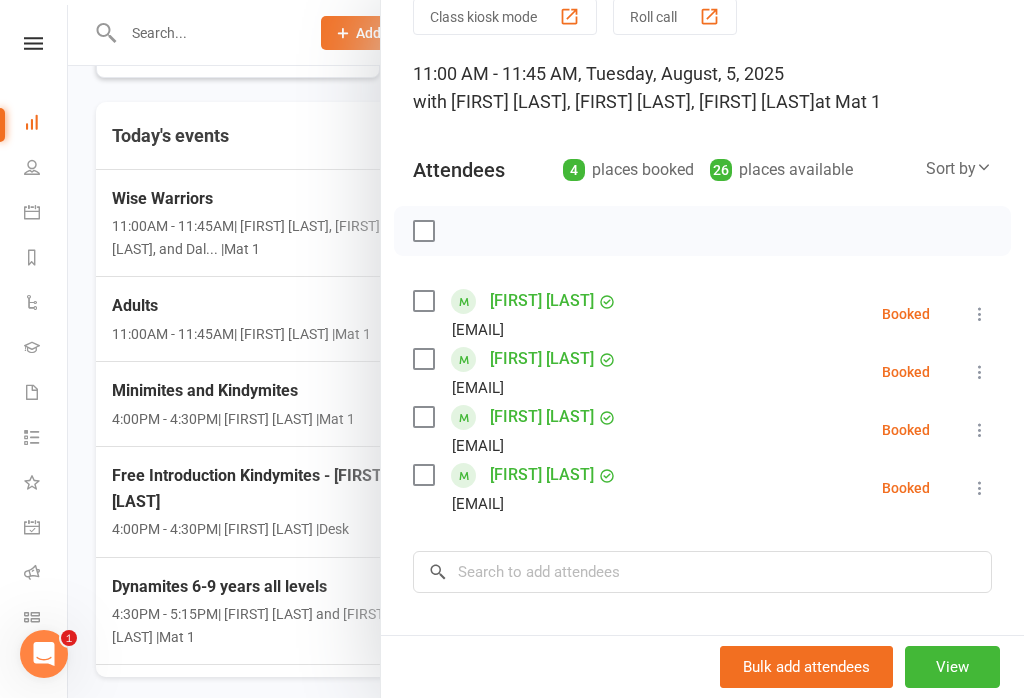 scroll, scrollTop: 87, scrollLeft: 0, axis: vertical 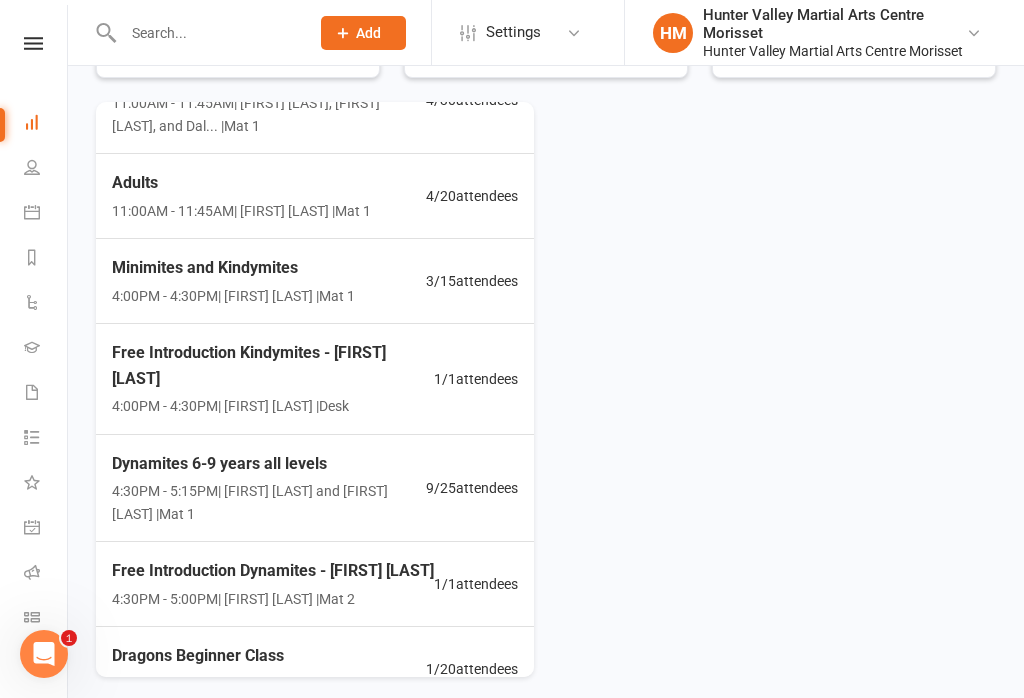 click on "3  /  15  attendees" at bounding box center (472, 281) 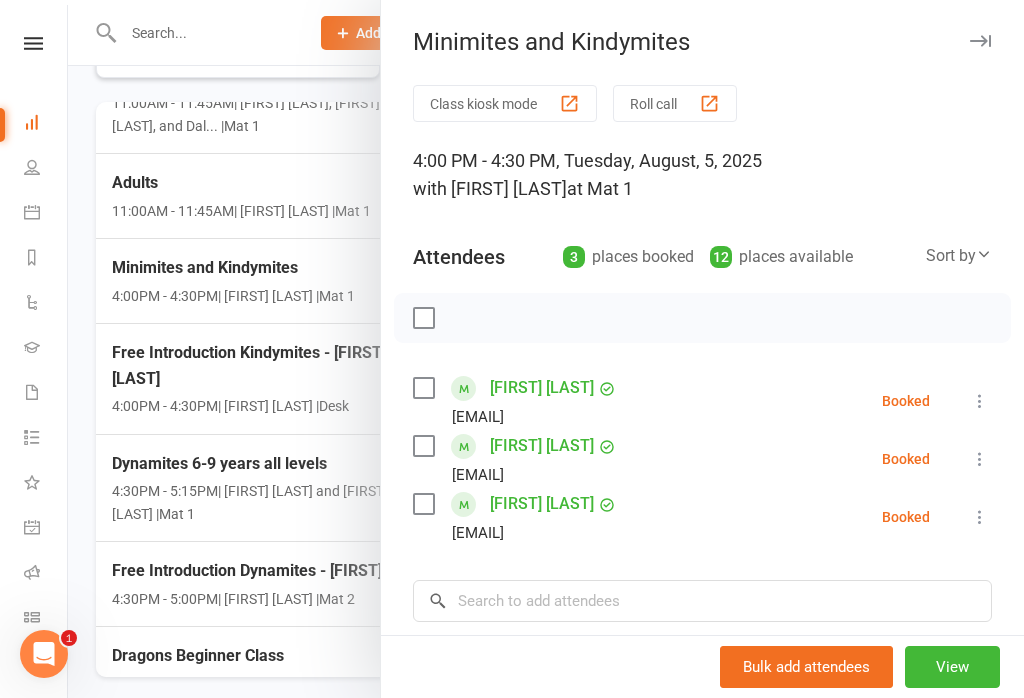 click at bounding box center (546, 349) 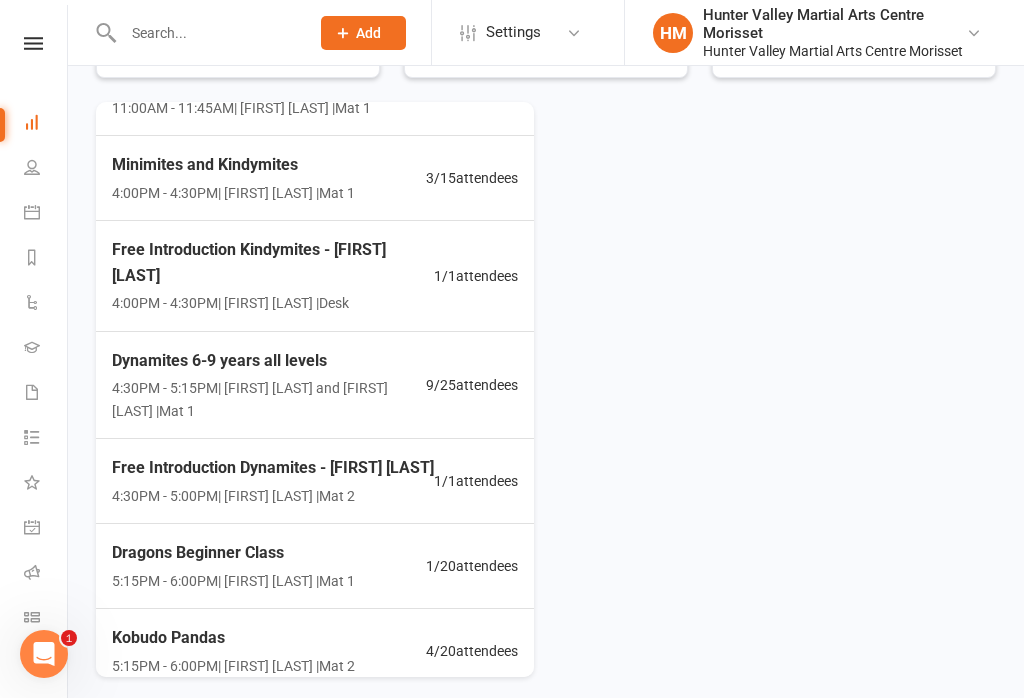 scroll, scrollTop: 227, scrollLeft: 0, axis: vertical 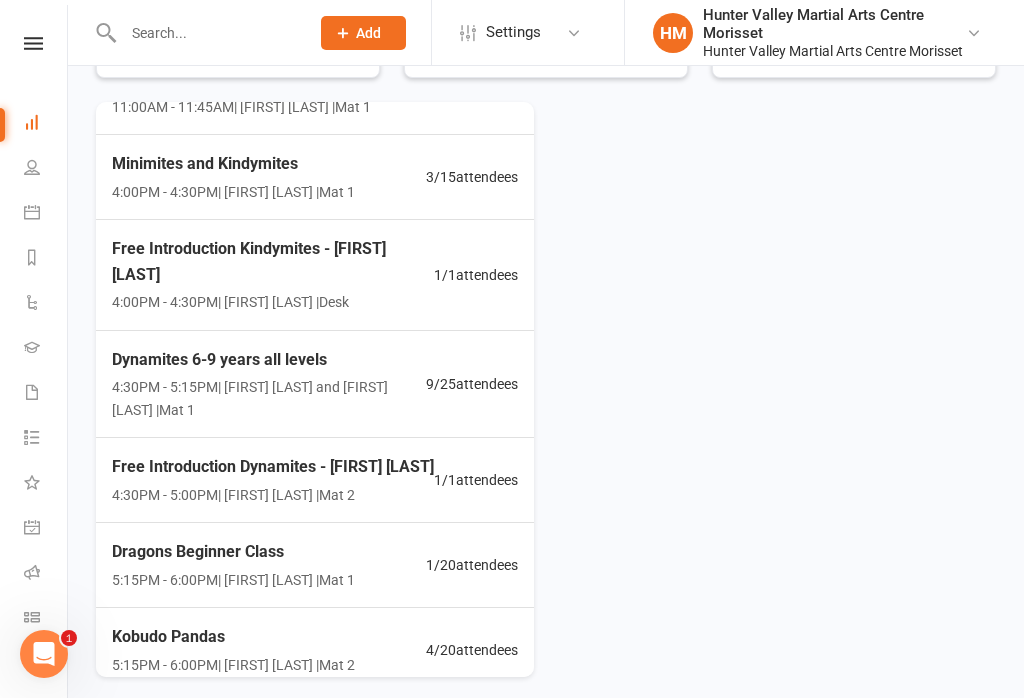 click on "Dynamites 6-9 years all levels 4:30PM - 5:15PM  |   [FIRST] [LAST] and [FIRST] [LAST] |  Mat 1 9  /  25  attendees" at bounding box center (315, 384) 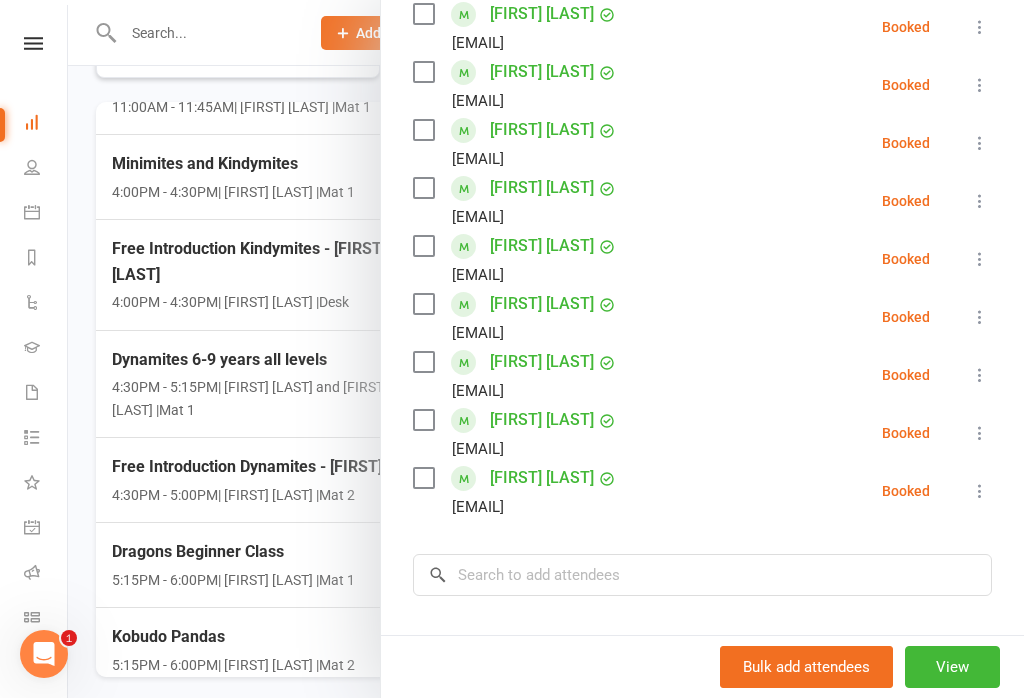 scroll, scrollTop: 375, scrollLeft: 0, axis: vertical 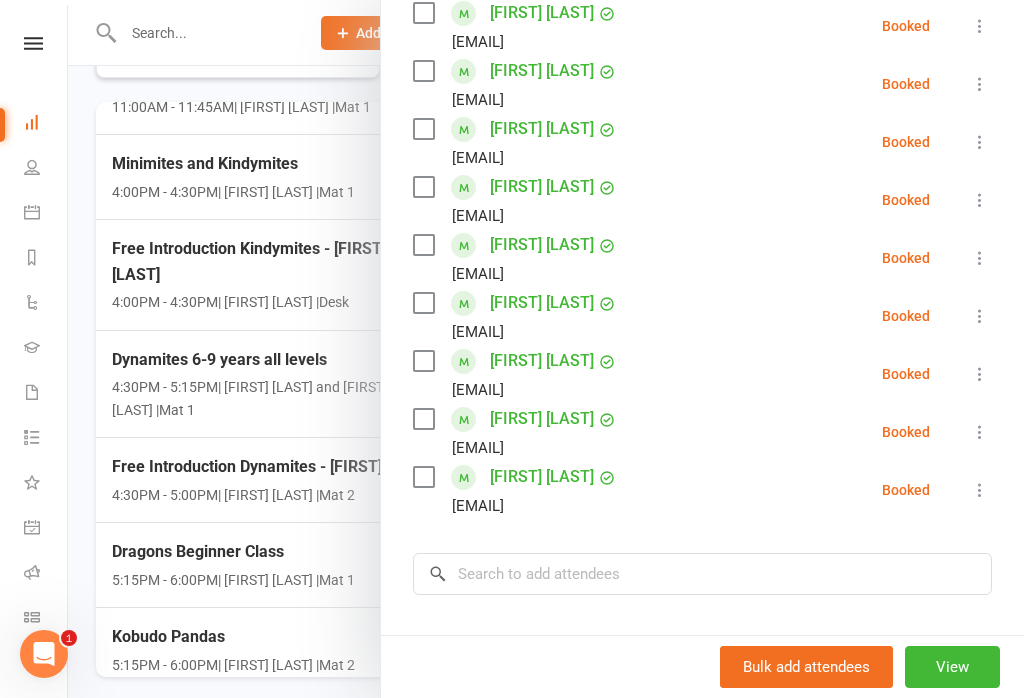 click at bounding box center (546, 349) 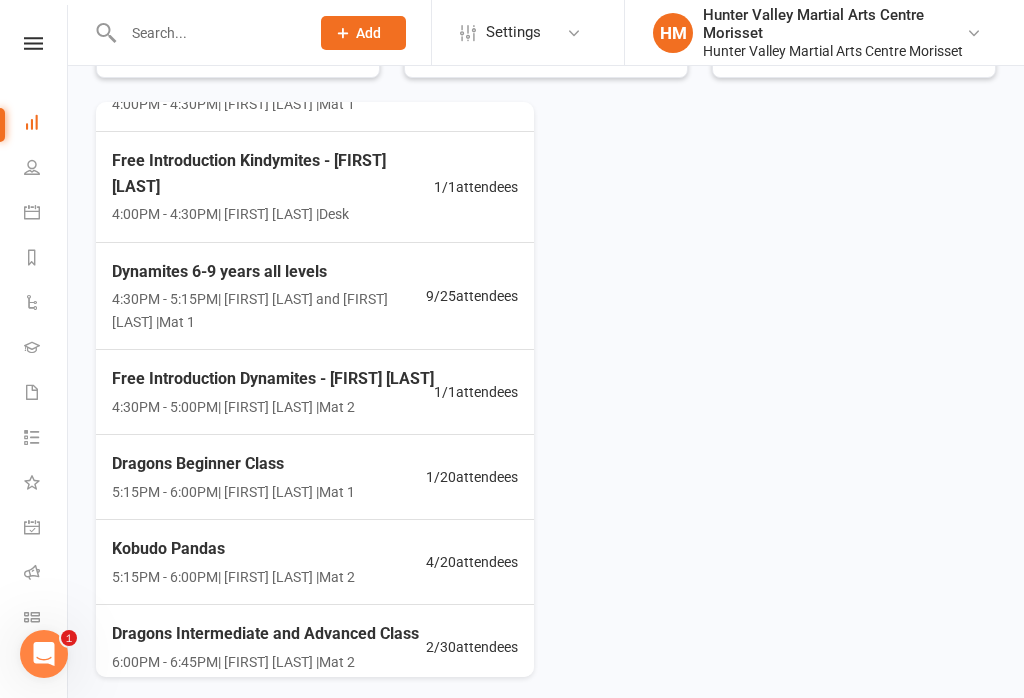 scroll, scrollTop: 317, scrollLeft: 0, axis: vertical 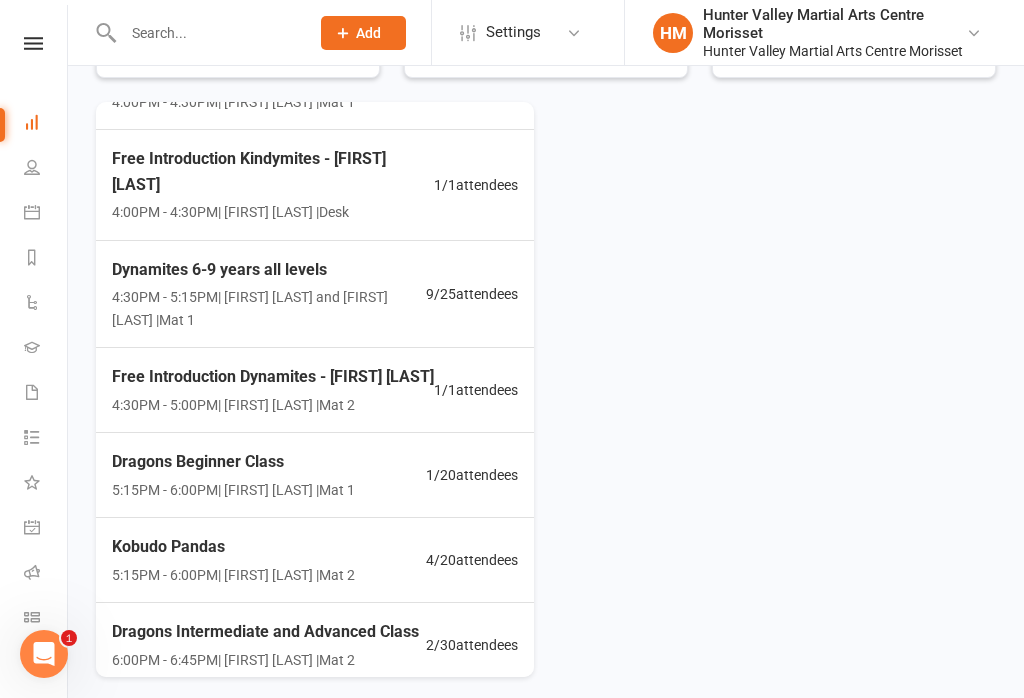 click on "Dragons Beginner Class 5:15PM - 6:00PM  |   [FIRST] [LAST] |  Mat 1 1  /  20  attendees" at bounding box center [315, 475] 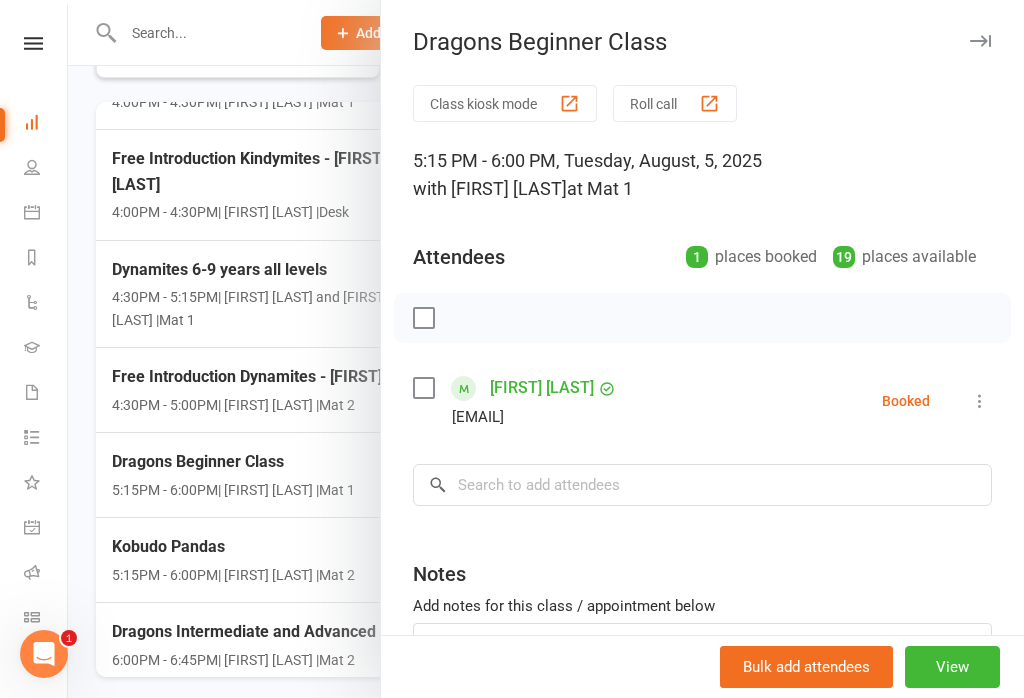 click at bounding box center (546, 349) 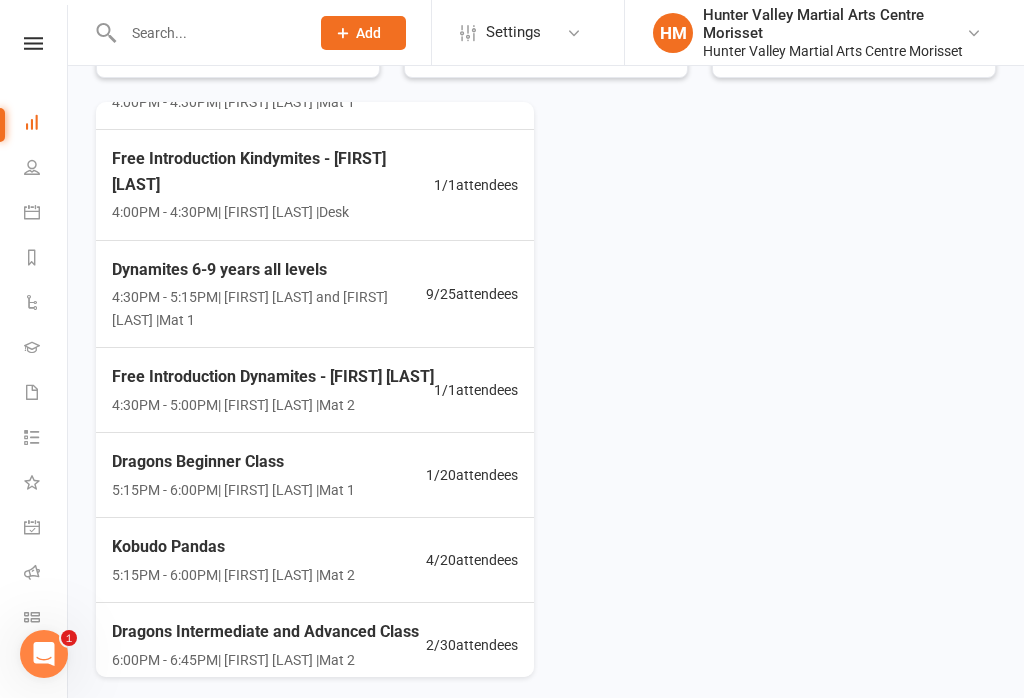 scroll, scrollTop: 494, scrollLeft: 0, axis: vertical 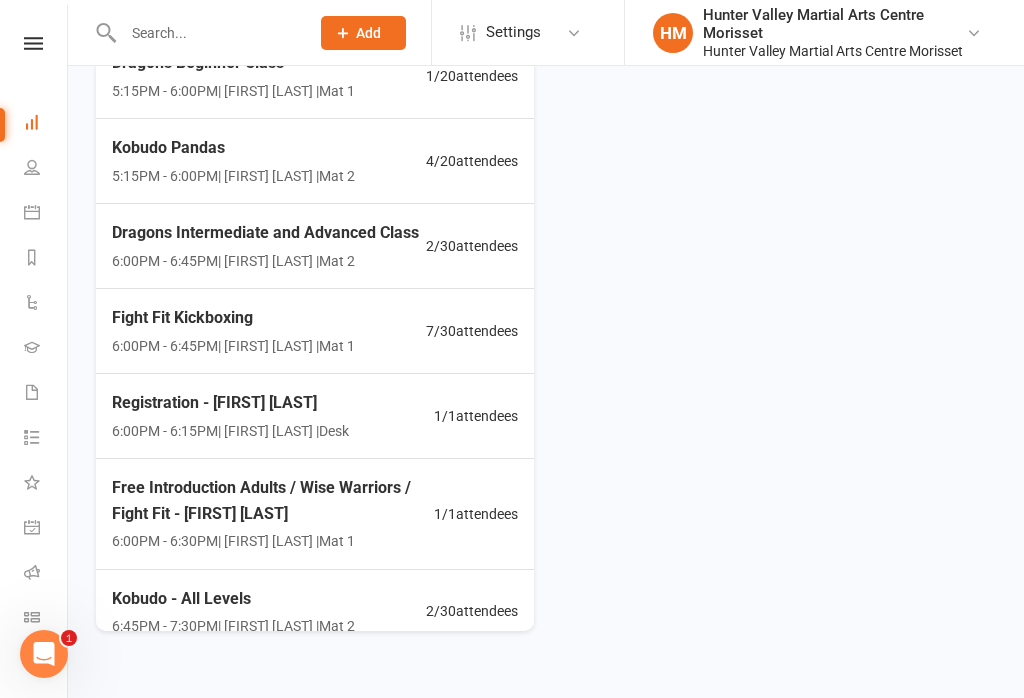 click on "2  /  30  attendees" at bounding box center [472, 246] 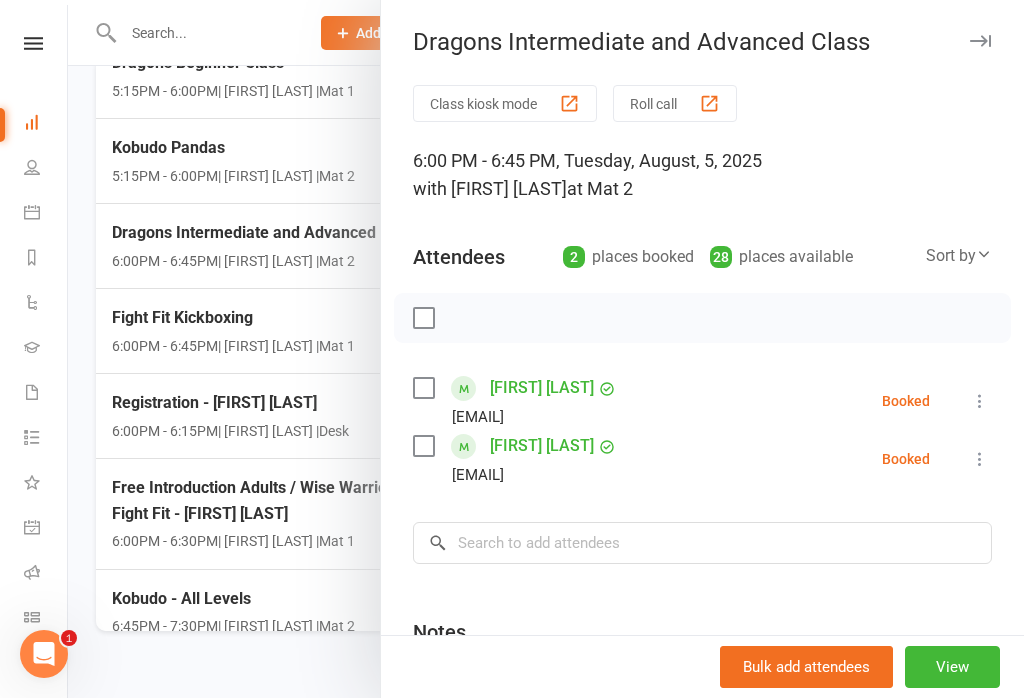 click at bounding box center (546, 349) 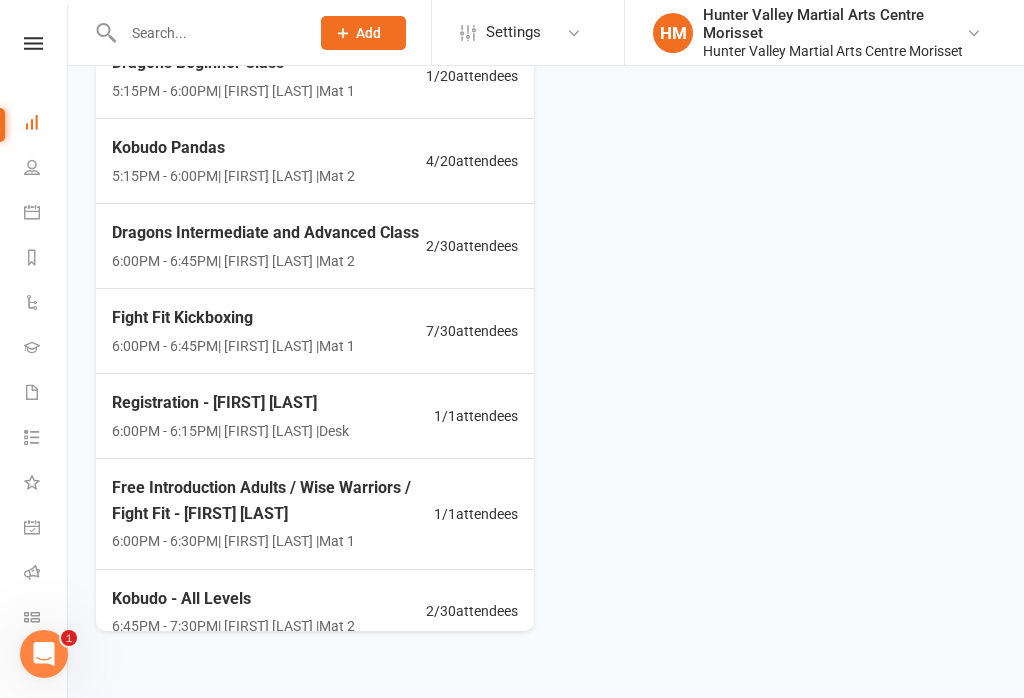 click at bounding box center [33, 43] 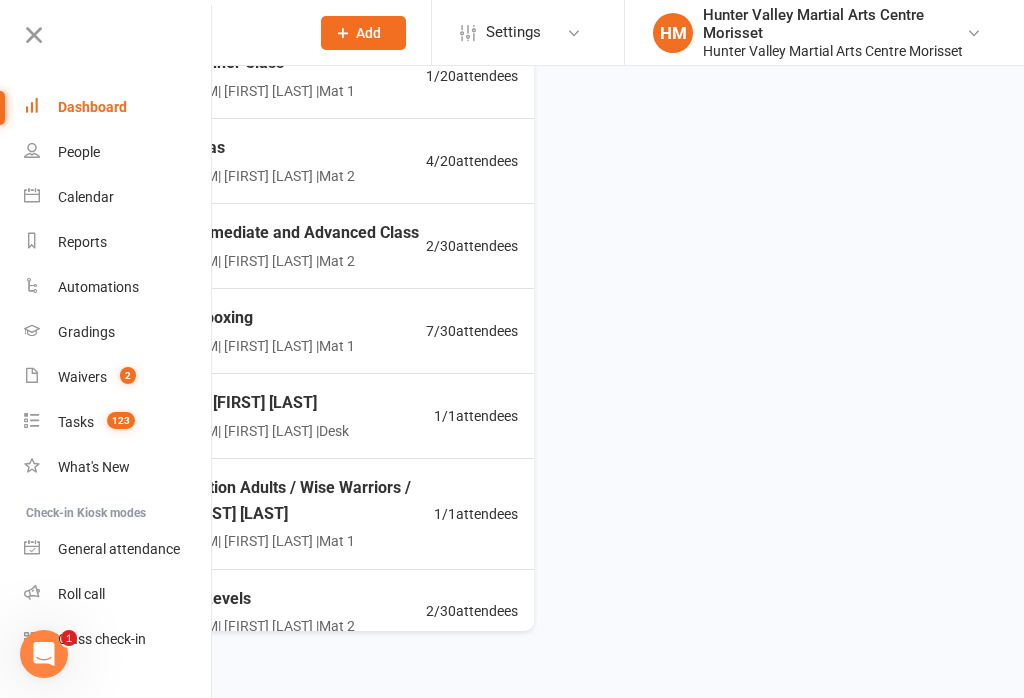 click on "Class check-in" at bounding box center (118, 639) 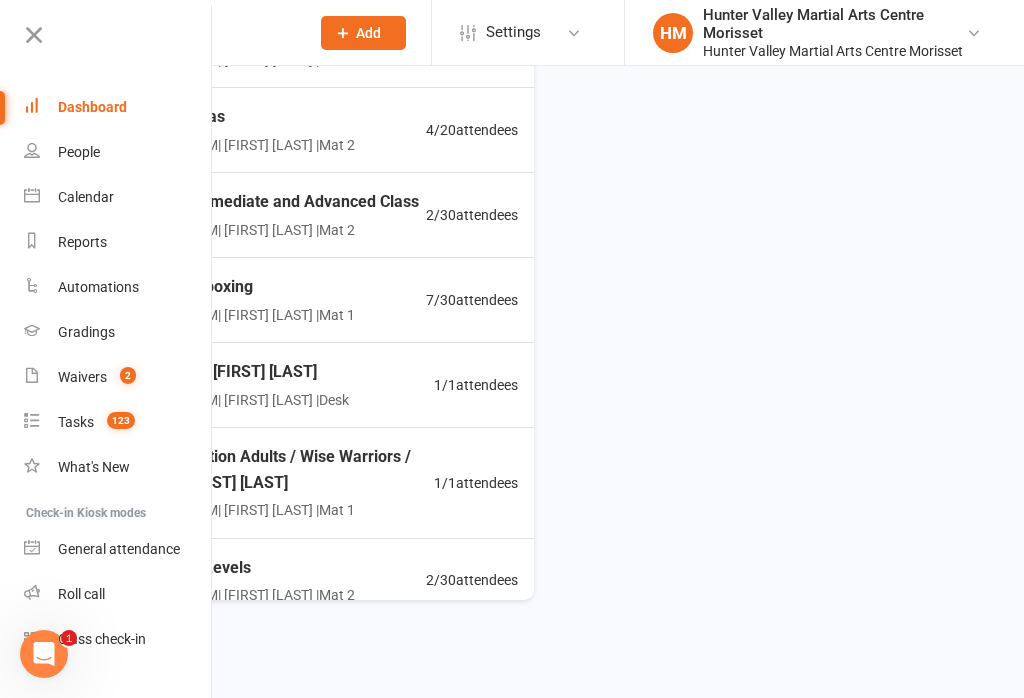 click on "Today's events View more Wise Warriors 11:00AM - 11:45AM  |   [FIRST] [LAST], [FIRST] [LAST], and Dal... |  Mat 1 4  /  30  attendees Adults 11:00AM - 11:45AM  |   [FIRST] [LAST] |  Mat 1 4  /  20  attendees Minimites and Kindymites 4:00PM - 4:30PM  |   [FIRST] [LAST] |  Mat 1 3  /  15  attendees Free Introduction Kindymites - [FIRST] [LAST] 4:00PM - 4:30PM  |   [FIRST] [LAST] |  Desk 1  /  1  attendees Dynamites 6-9 years all levels 4:30PM - 5:15PM  |   [FIRST] [LAST] and [FIRST] [LAST] |  Mat 1 9  /  25  attendees Free Introduction Dynamites - [FIRST] [LAST] 4:30PM - 5:00PM  |   [FIRST] [LAST] |  Mat 2 1  /  1  attendees Dragons Beginner Class 5:15PM - 6:00PM  |   [FIRST] [LAST] |  Mat 1 1  /  20  attendees Kobudo Pandas 5:15PM - 6:00PM  |   [FIRST] [LAST] |  Mat 2 4  /  20  attendees Dragons Intermediate and Advanced Class 6:00PM - 6:45PM  |   [FIRST] [LAST] |  Mat 2 2  /  30  attendees Fight Fit Kickboxing 6:00PM - 6:45PM  |   [FIRST] [LAST] |  Mat 1 7  /  30  attendees Registration - [FIRST] [LAST]  |   1" at bounding box center [546, 312] 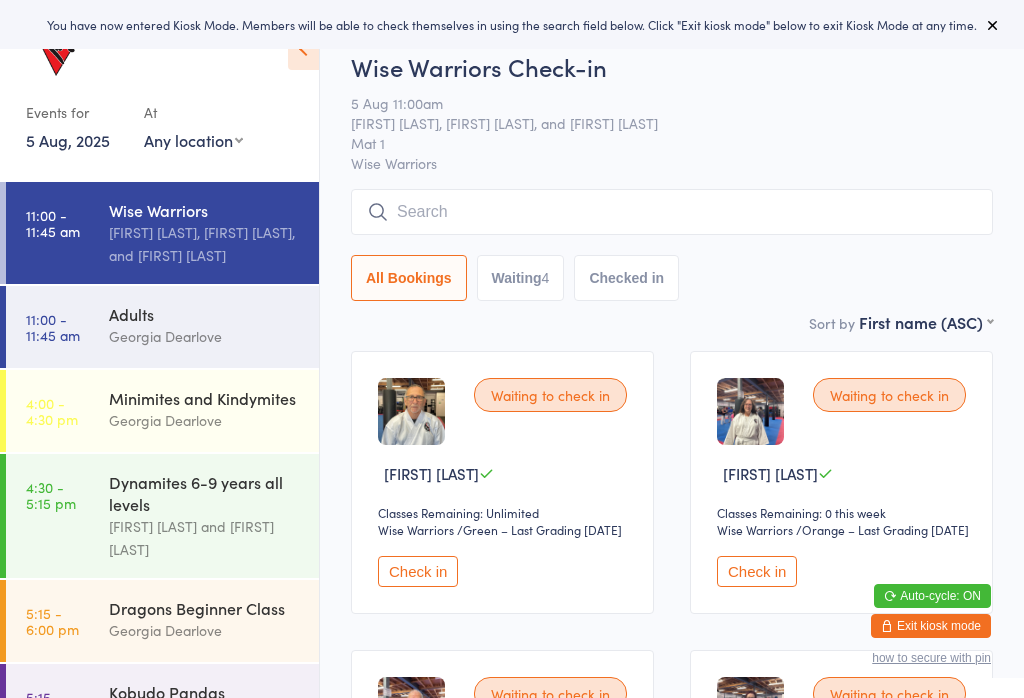scroll, scrollTop: 0, scrollLeft: 0, axis: both 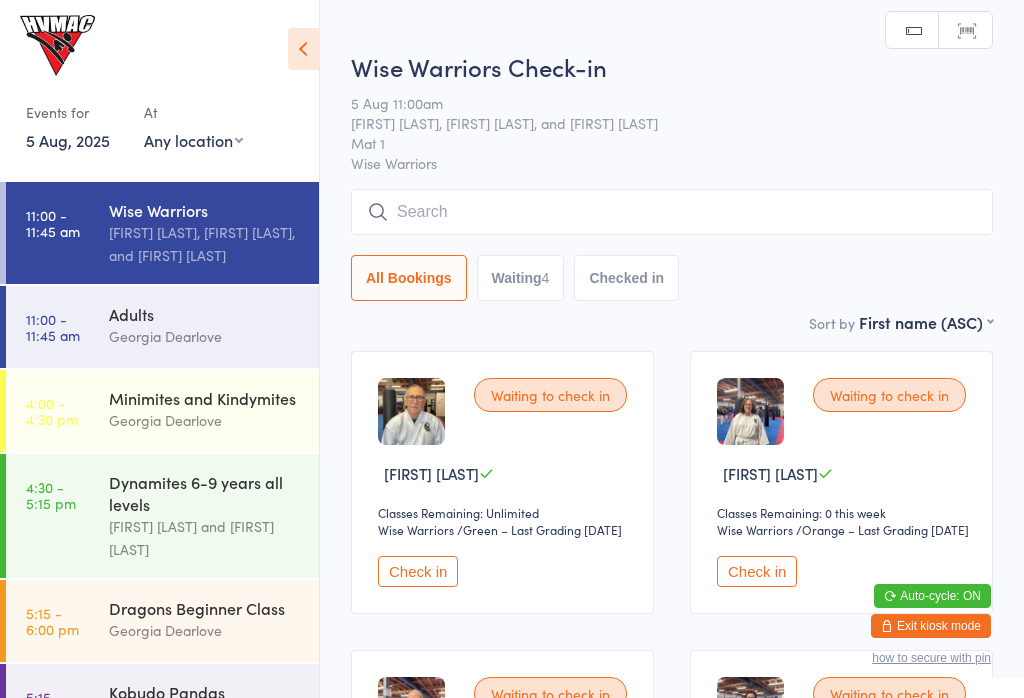 click at bounding box center [303, 49] 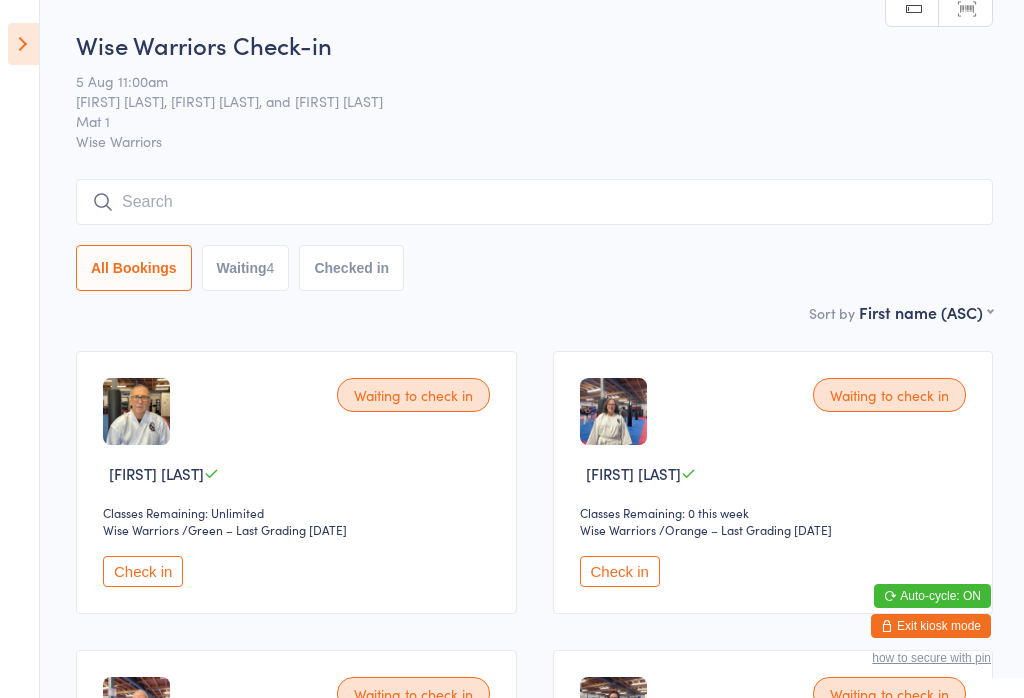 click on "Check in" at bounding box center [620, 571] 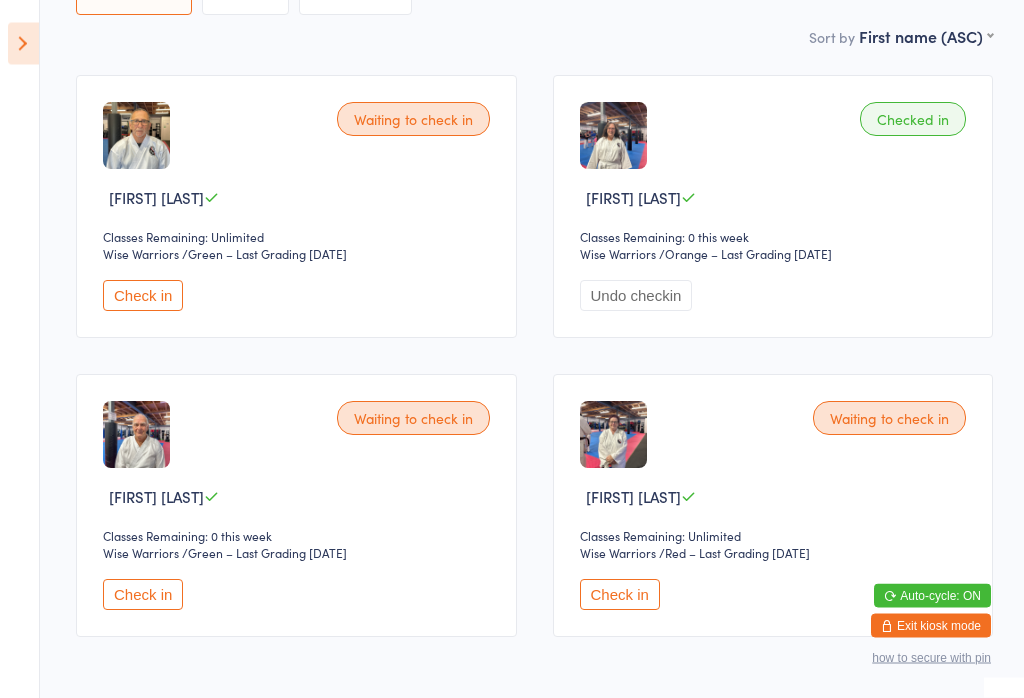 scroll, scrollTop: 350, scrollLeft: 0, axis: vertical 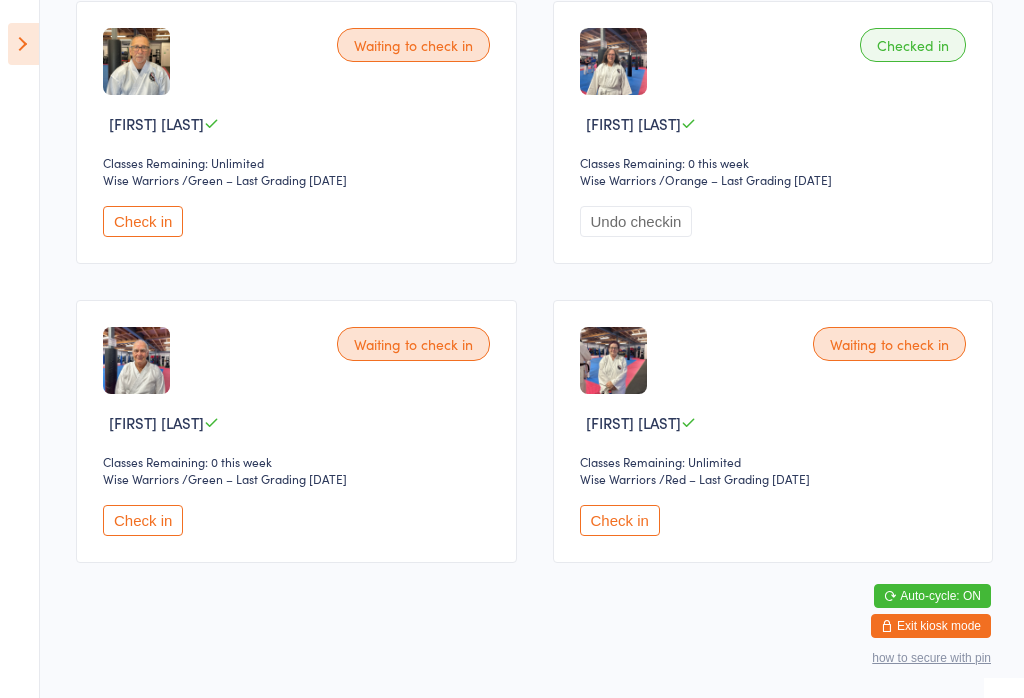 click on "Check in" at bounding box center (620, 520) 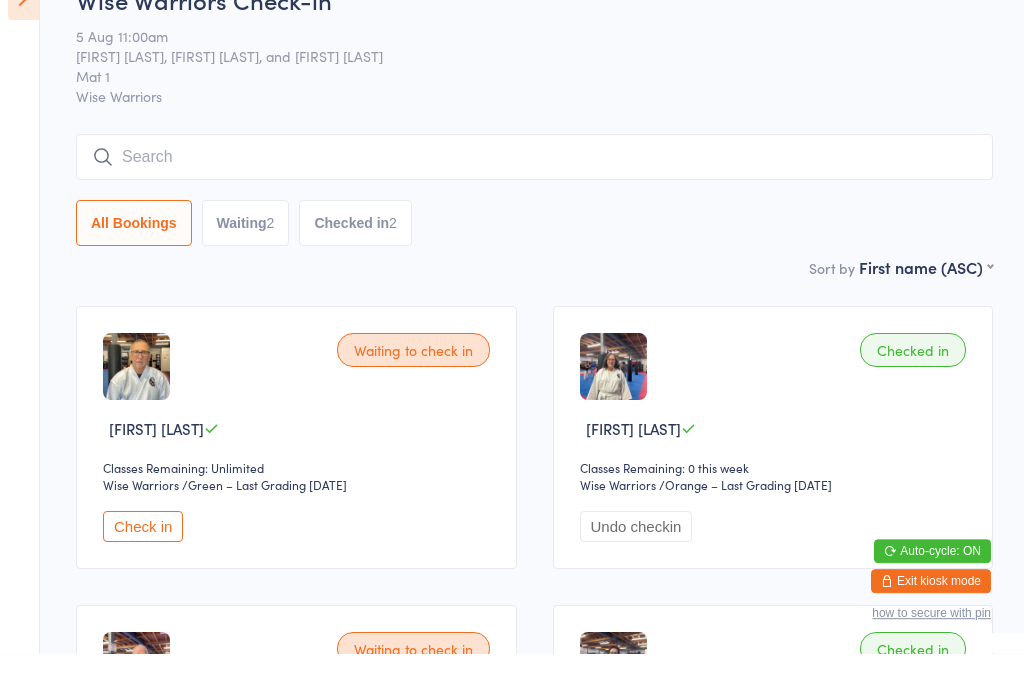 scroll, scrollTop: 350, scrollLeft: 0, axis: vertical 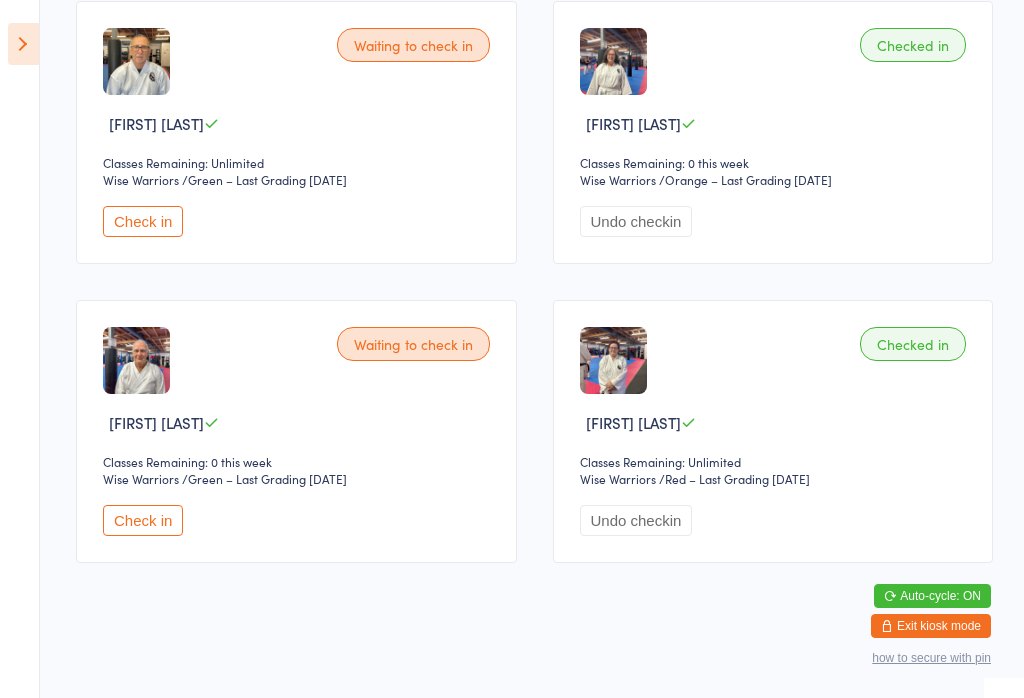 click at bounding box center [23, 44] 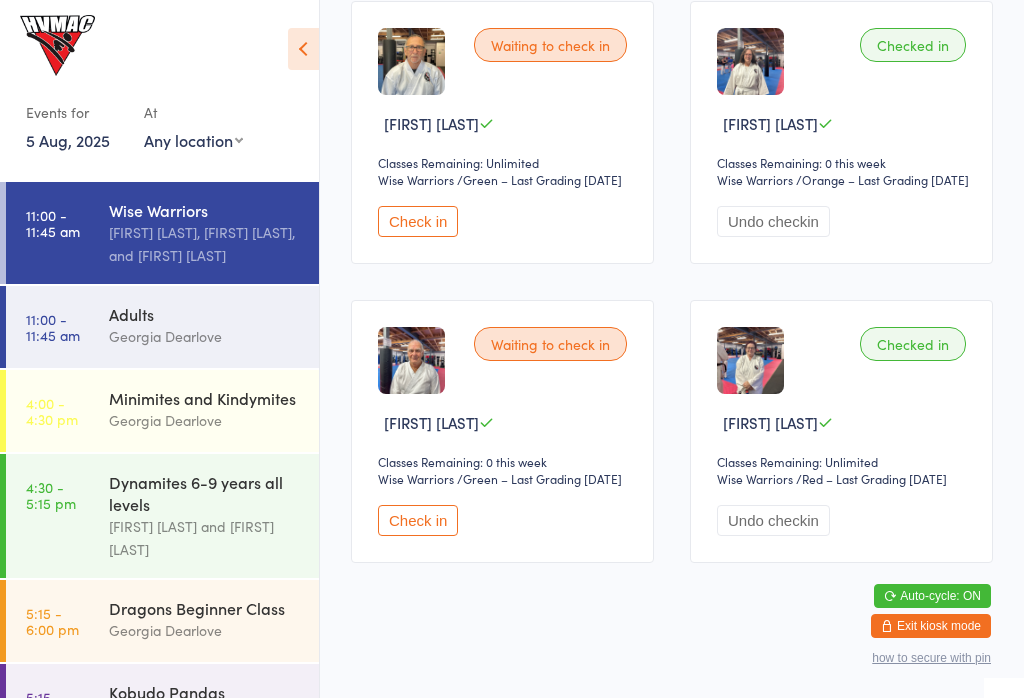 click on "Georgia Dearlove" at bounding box center [205, 336] 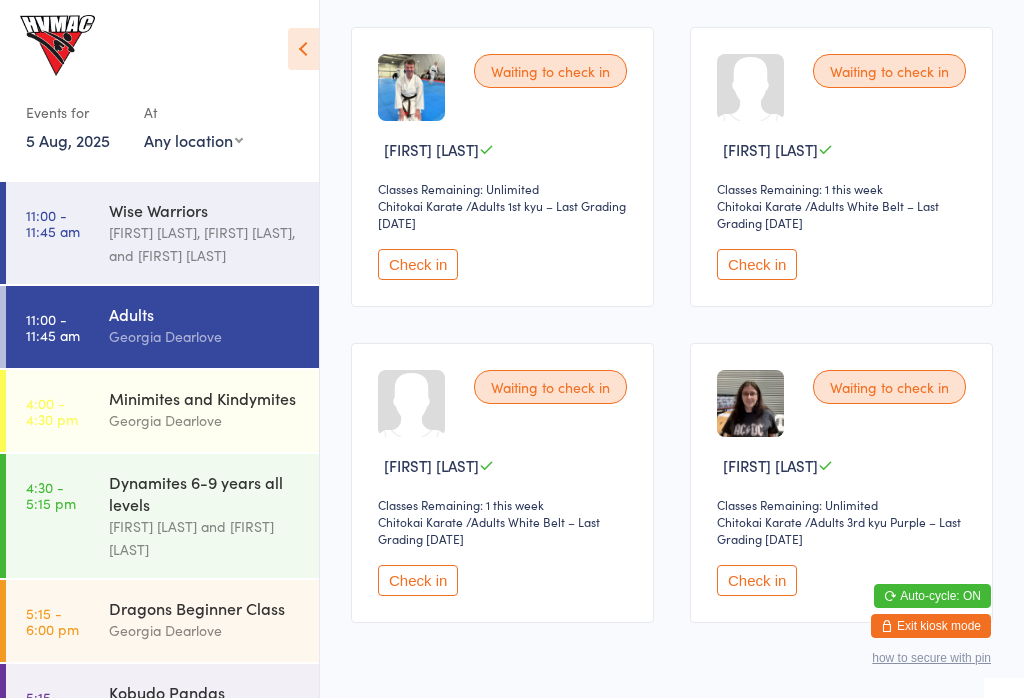 scroll, scrollTop: 384, scrollLeft: 0, axis: vertical 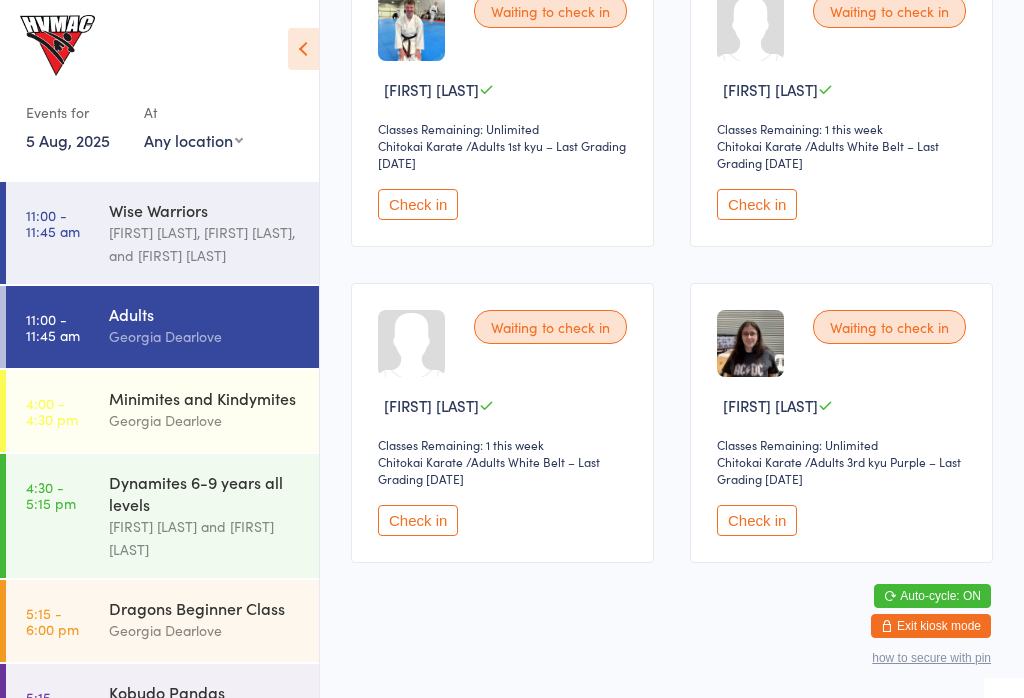 click on "Check in" at bounding box center (757, 520) 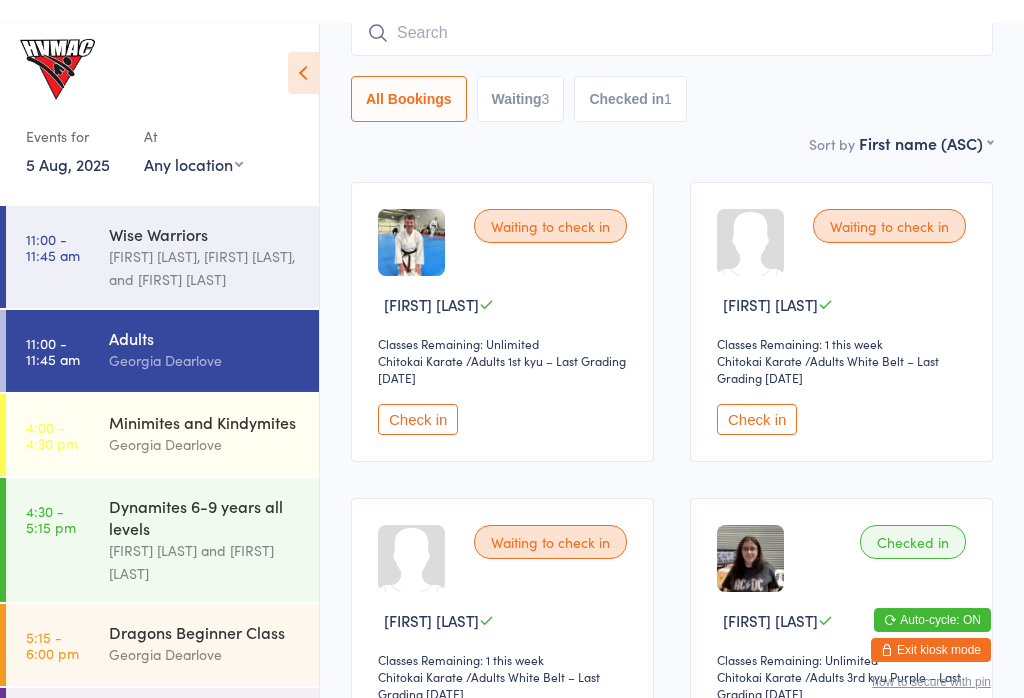 scroll, scrollTop: 0, scrollLeft: 0, axis: both 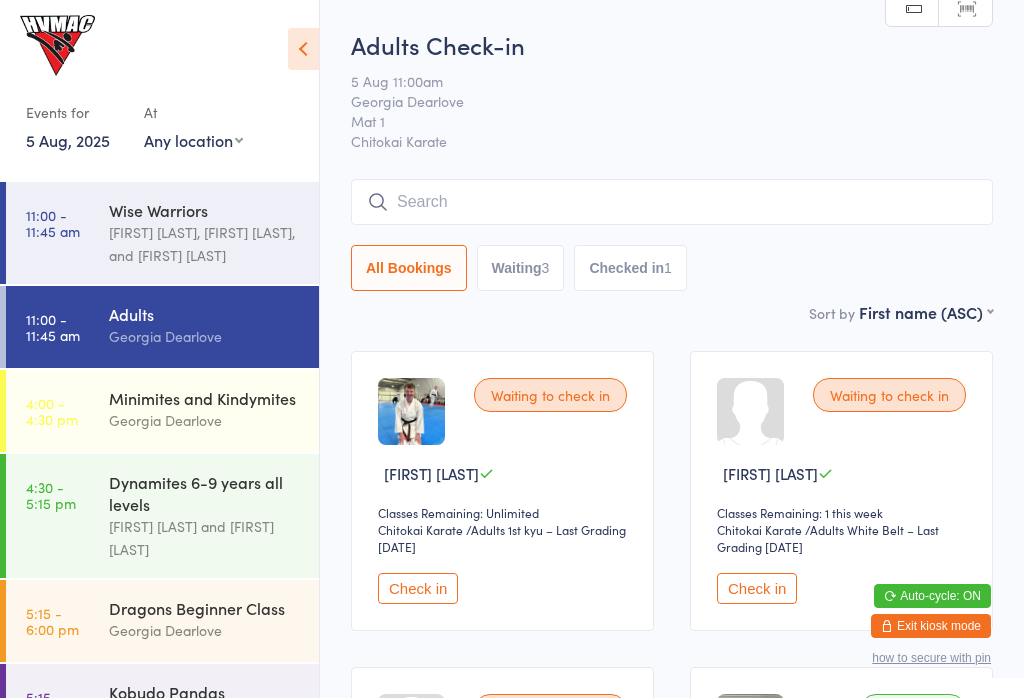 click on "Lesley Talbut, Georgia Dearlove, and Dallas Evans" at bounding box center [205, 244] 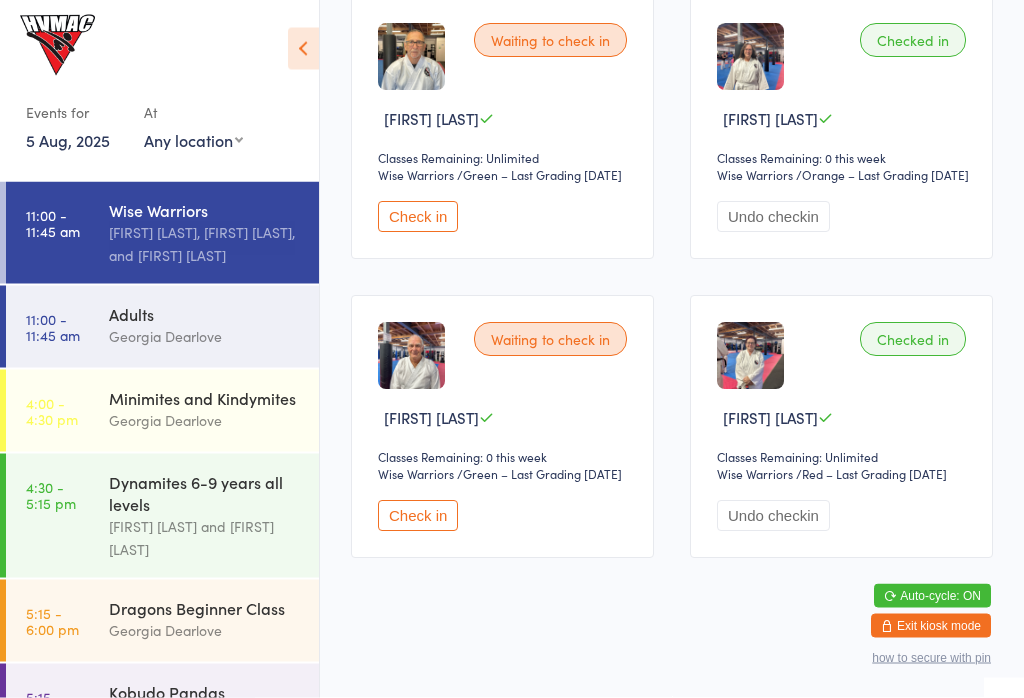 scroll, scrollTop: 359, scrollLeft: 0, axis: vertical 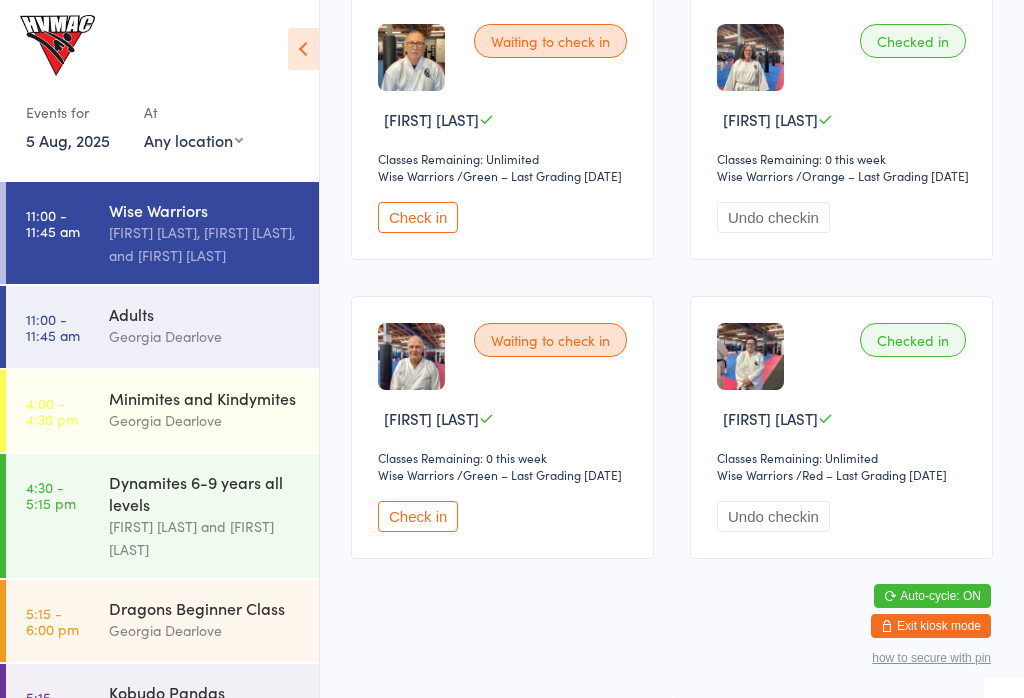 click on "Georgia Dearlove" at bounding box center [205, 336] 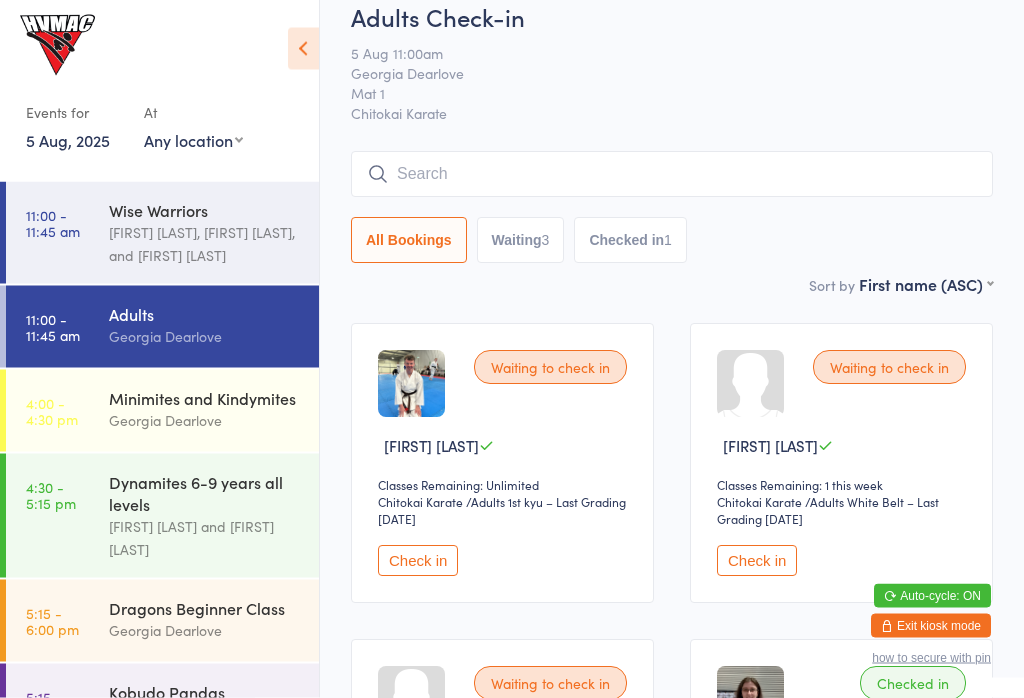 scroll, scrollTop: 0, scrollLeft: 0, axis: both 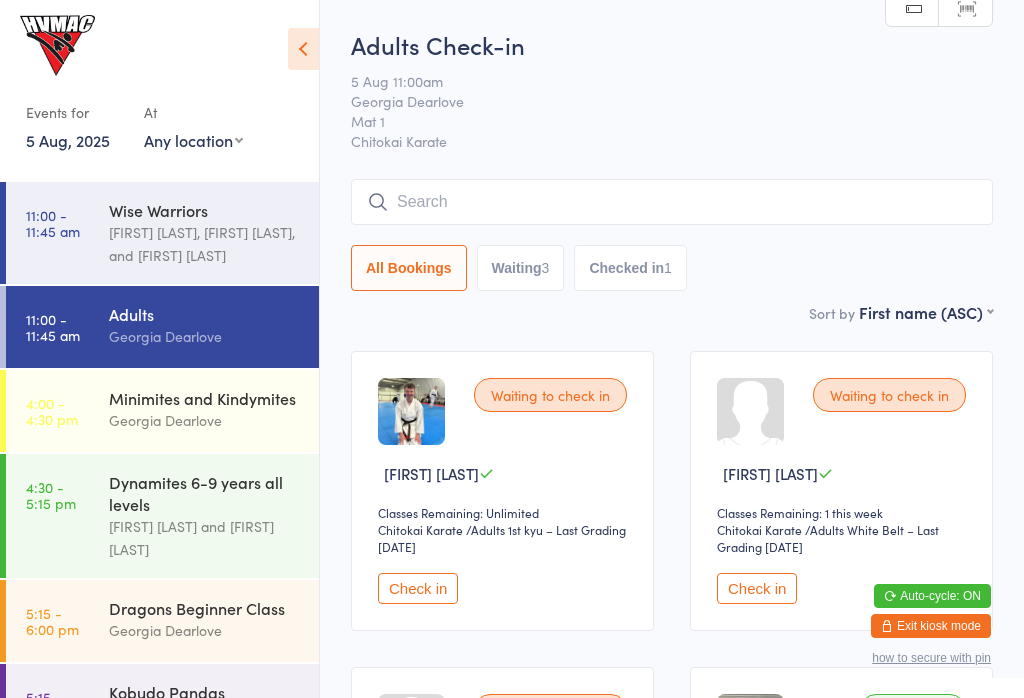 click on "Lesley Talbut, Georgia Dearlove, and Dallas Evans" at bounding box center (205, 244) 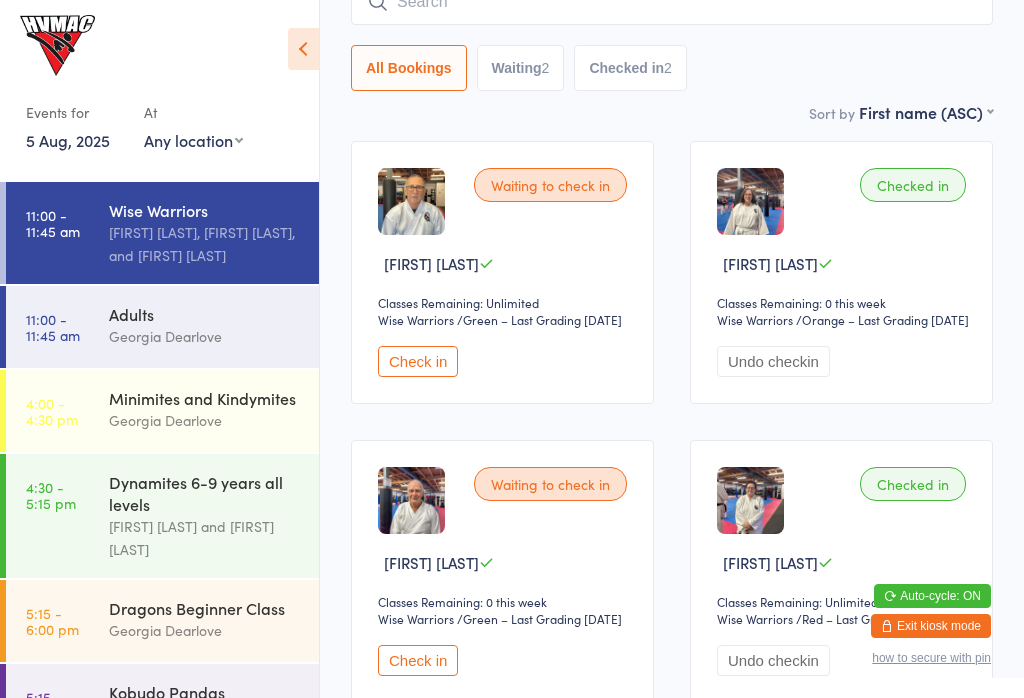 scroll, scrollTop: 213, scrollLeft: 0, axis: vertical 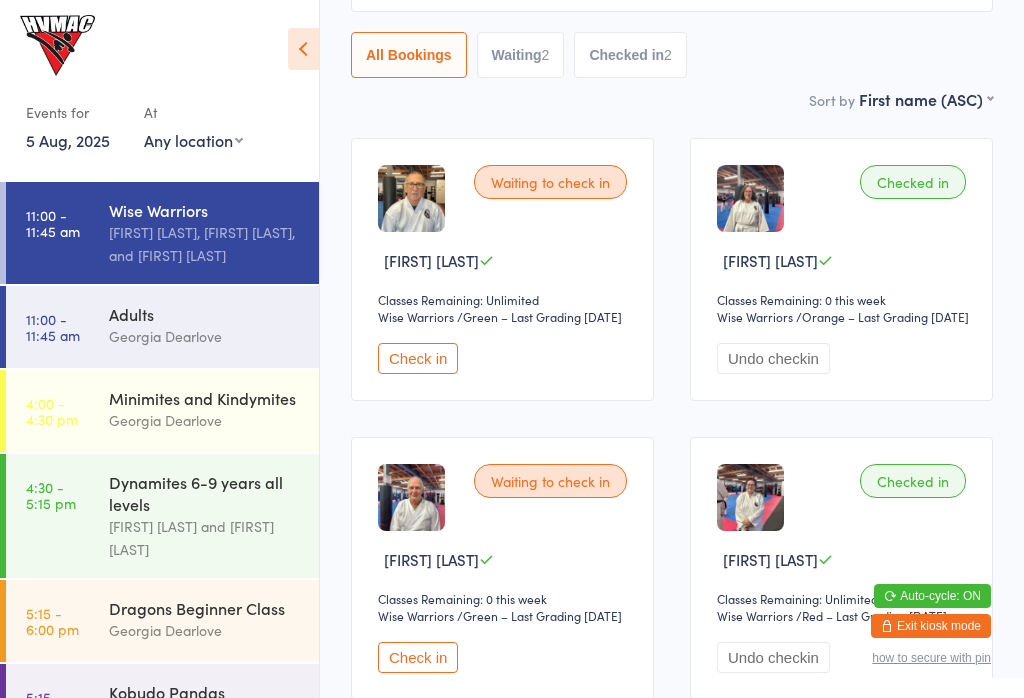 click on "Adults" at bounding box center [205, 314] 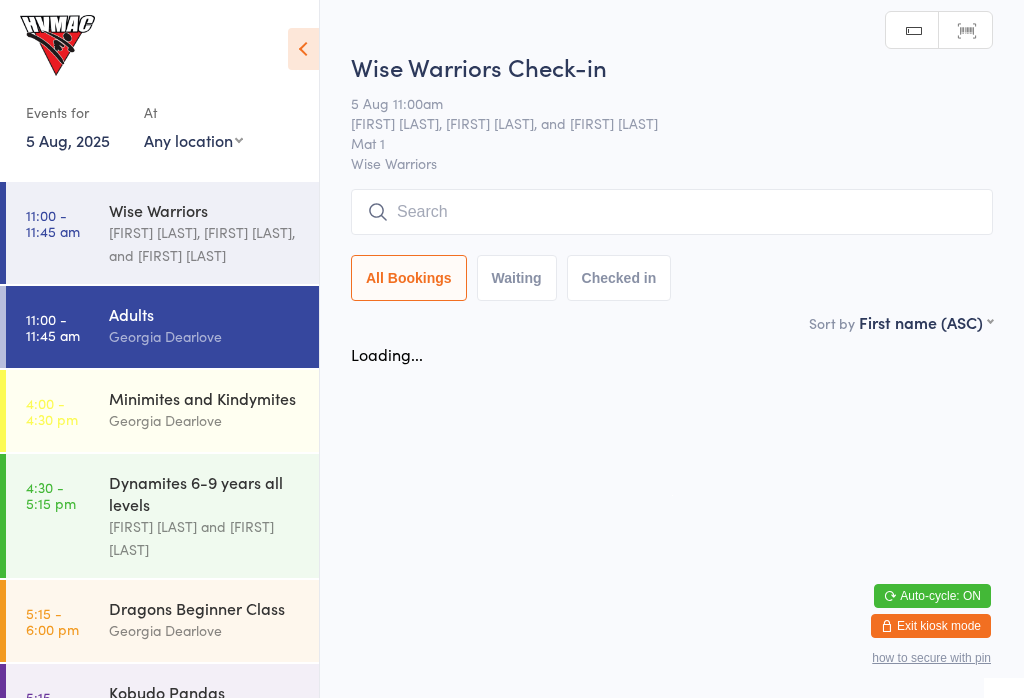 scroll, scrollTop: 0, scrollLeft: 0, axis: both 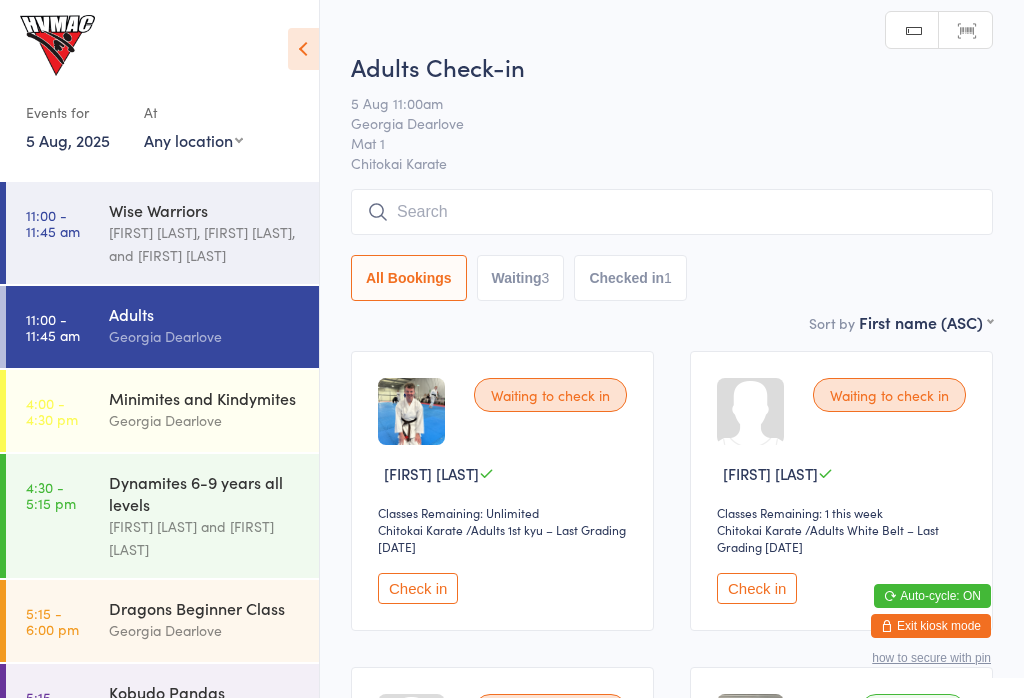 click on "Check in" at bounding box center [418, 588] 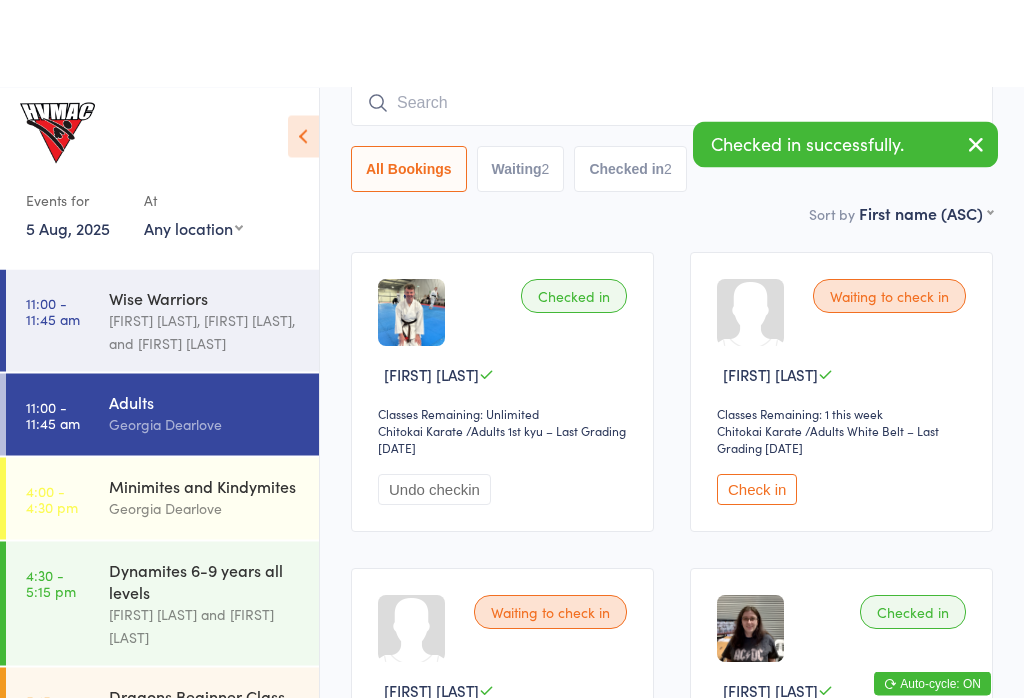scroll, scrollTop: 0, scrollLeft: 0, axis: both 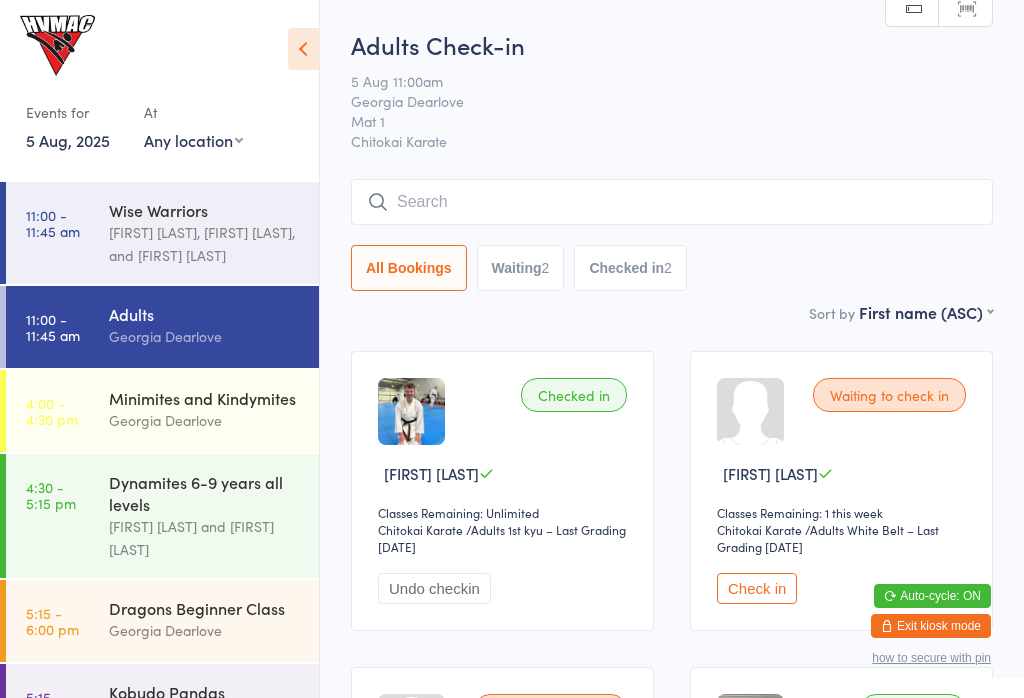 click on "Wise Warriors" at bounding box center (205, 210) 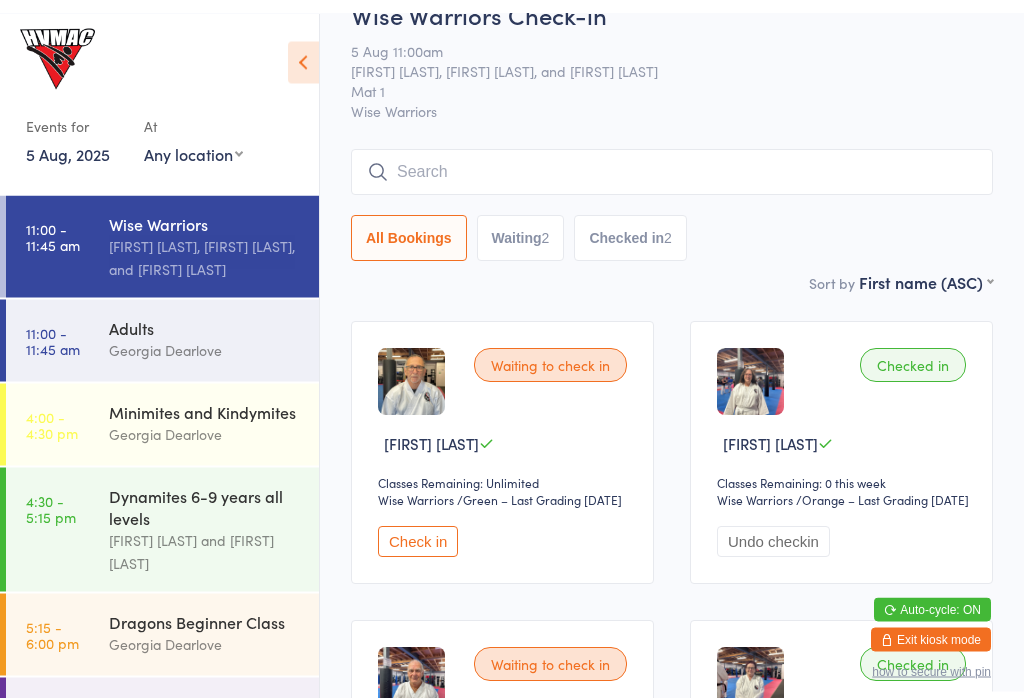 scroll, scrollTop: 0, scrollLeft: 0, axis: both 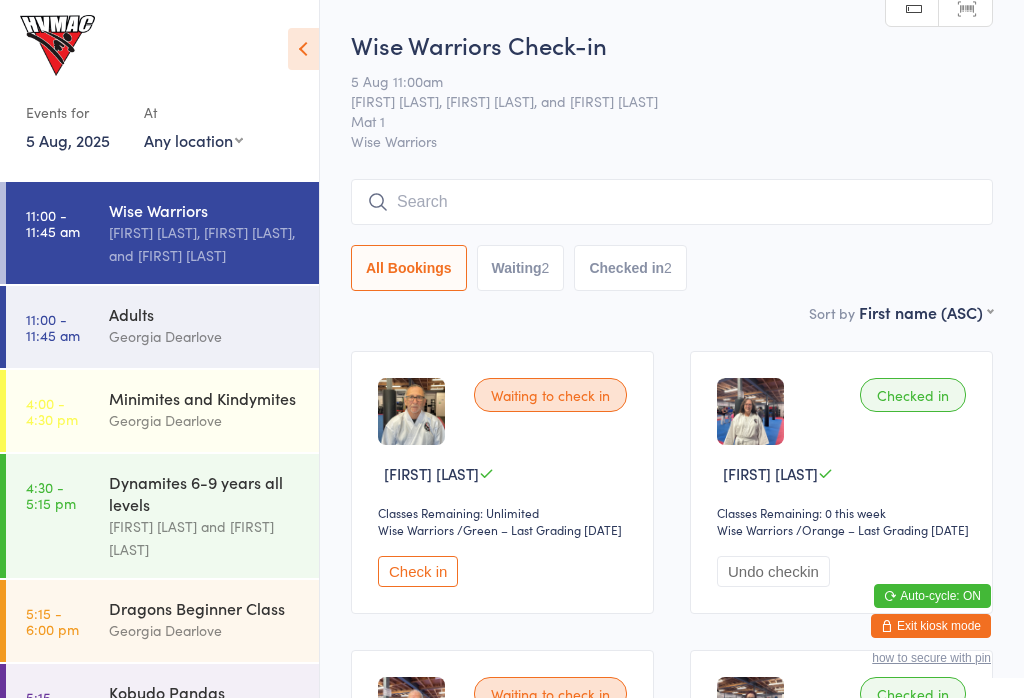 click on "Adults" at bounding box center [205, 314] 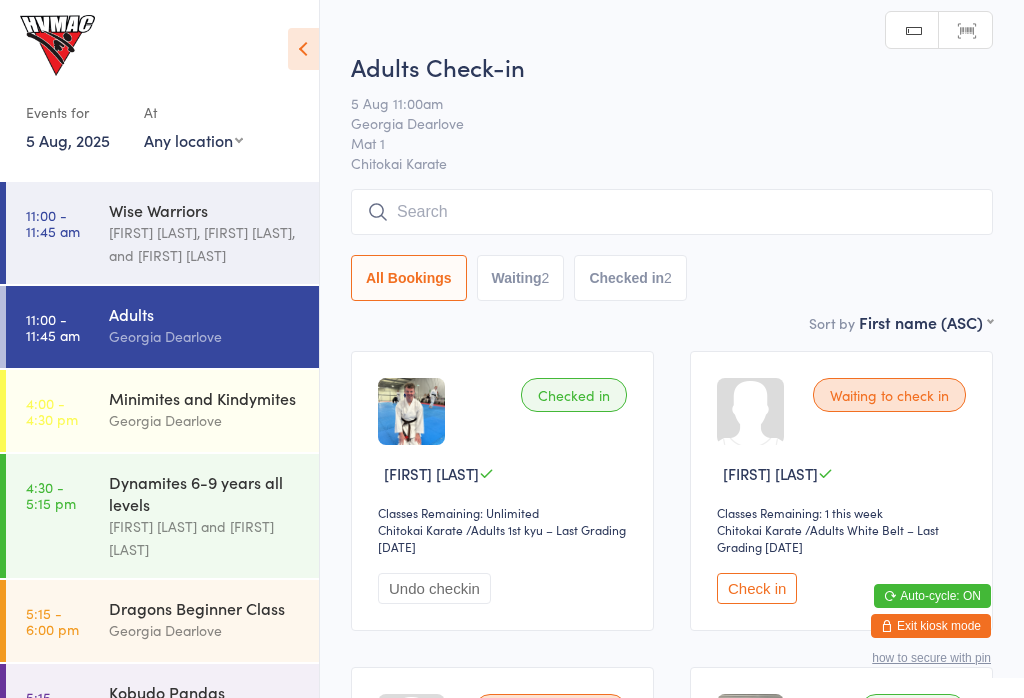 click on "Check in" at bounding box center (757, 588) 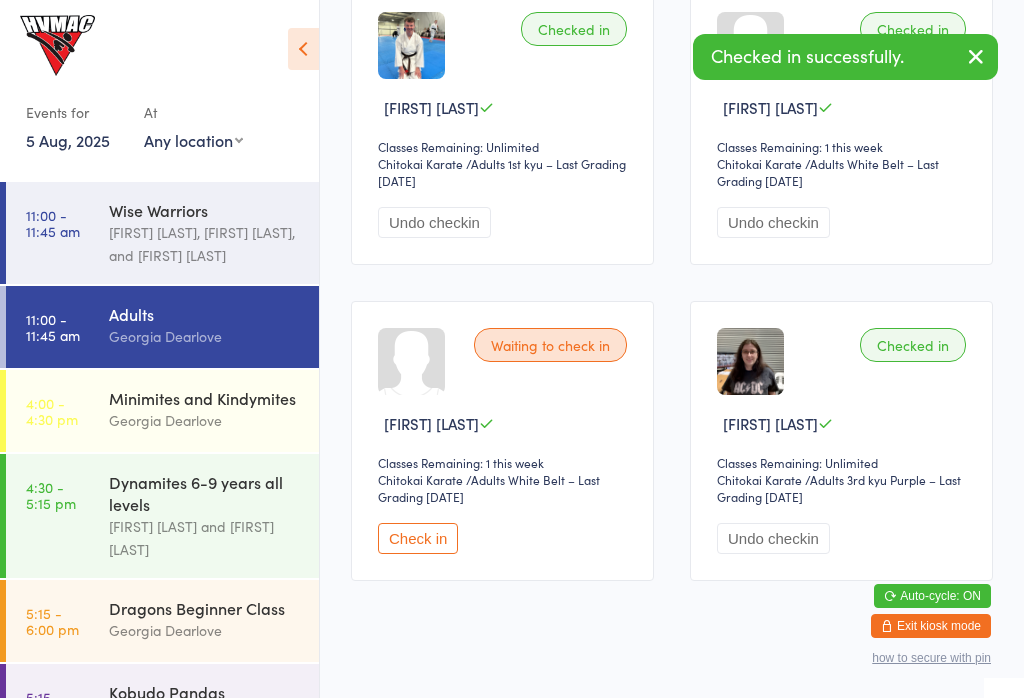 scroll, scrollTop: 369, scrollLeft: 0, axis: vertical 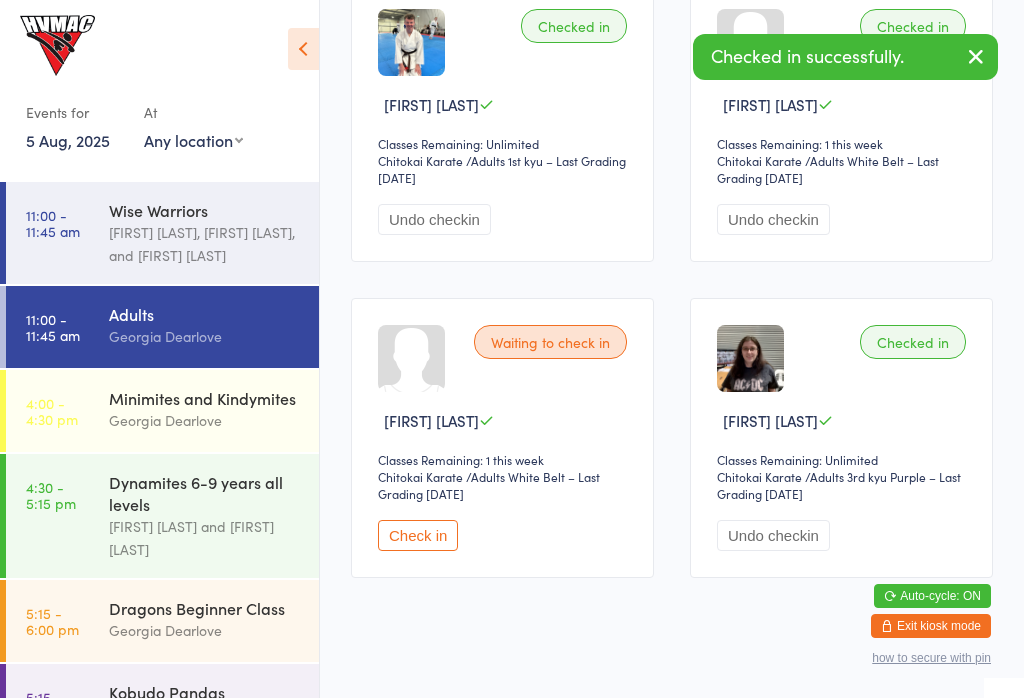 click on "Check in" at bounding box center (418, 535) 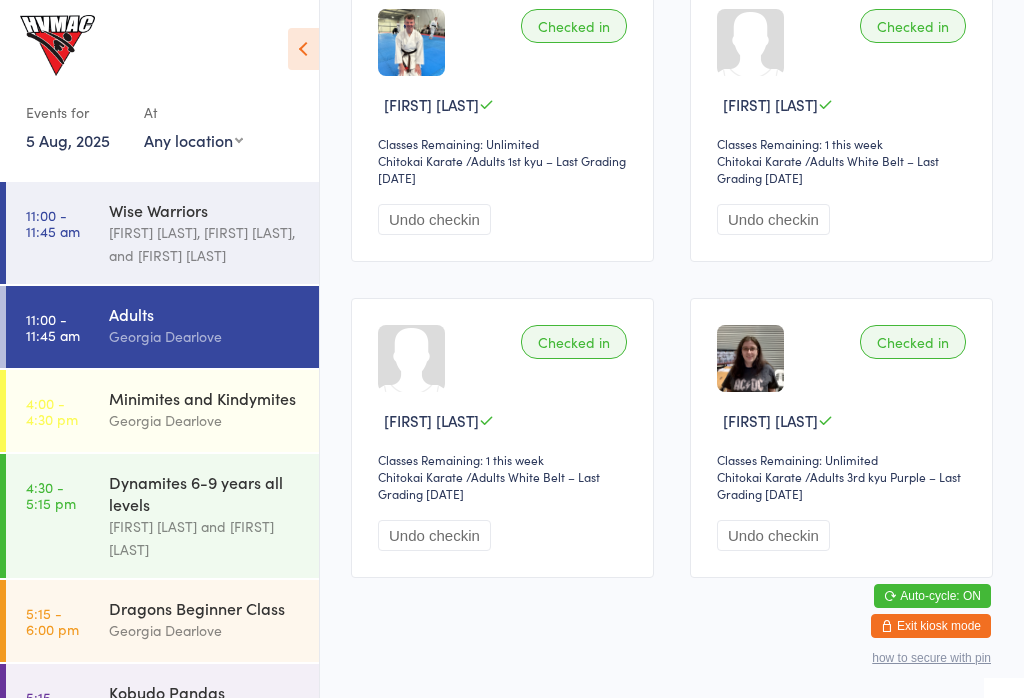 click on "Lesley Talbut, Georgia Dearlove, and Dallas Evans" at bounding box center [205, 244] 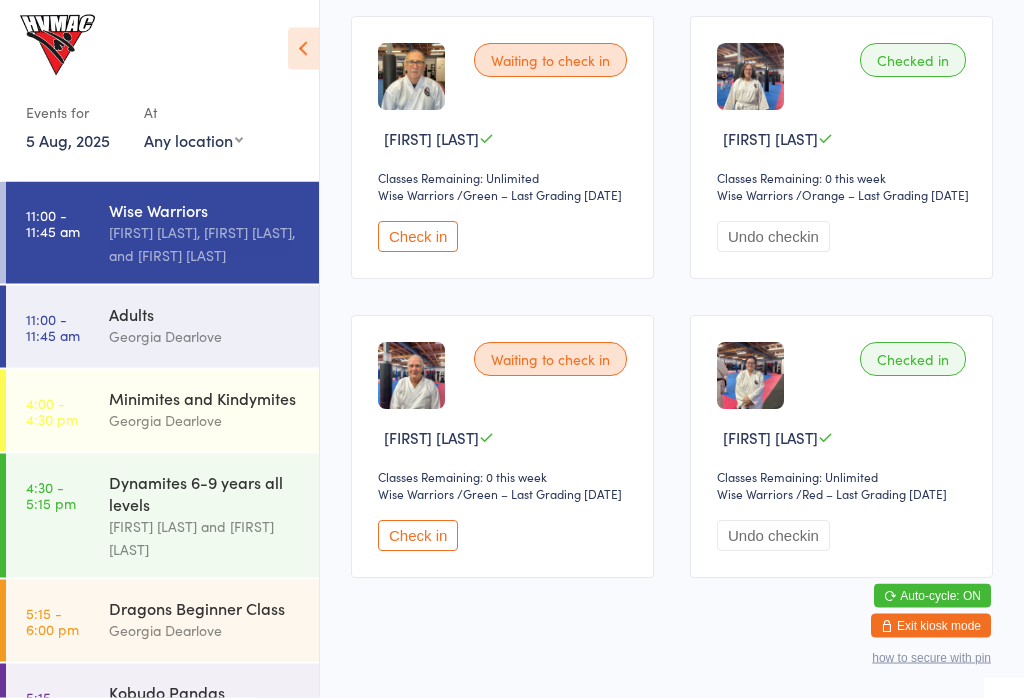click on "Check in" at bounding box center [418, 536] 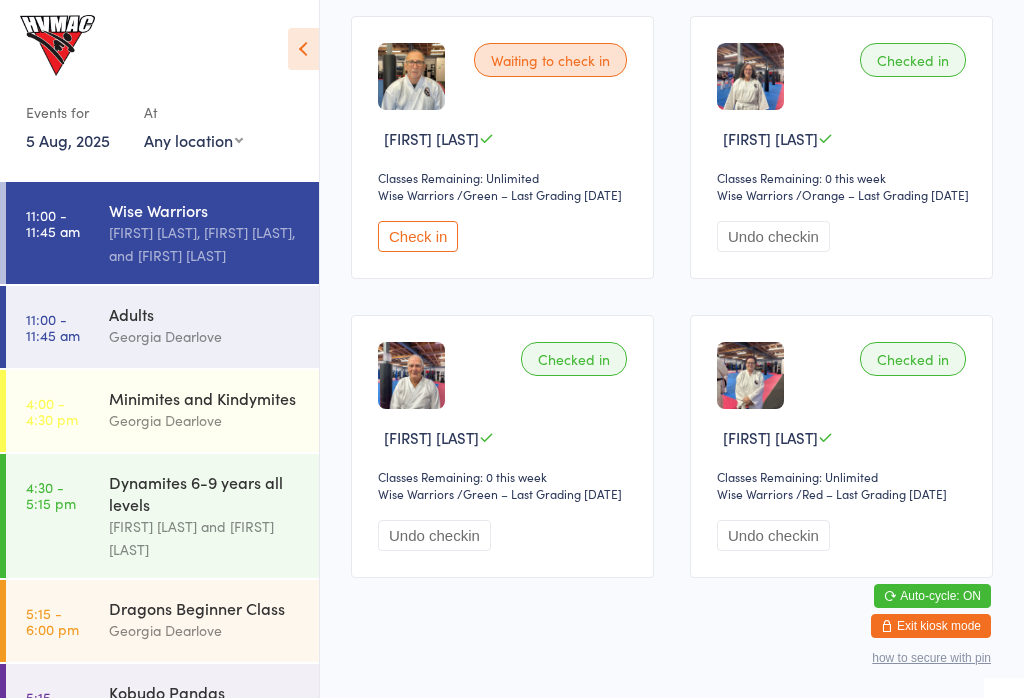 click on "Check in" at bounding box center (418, 236) 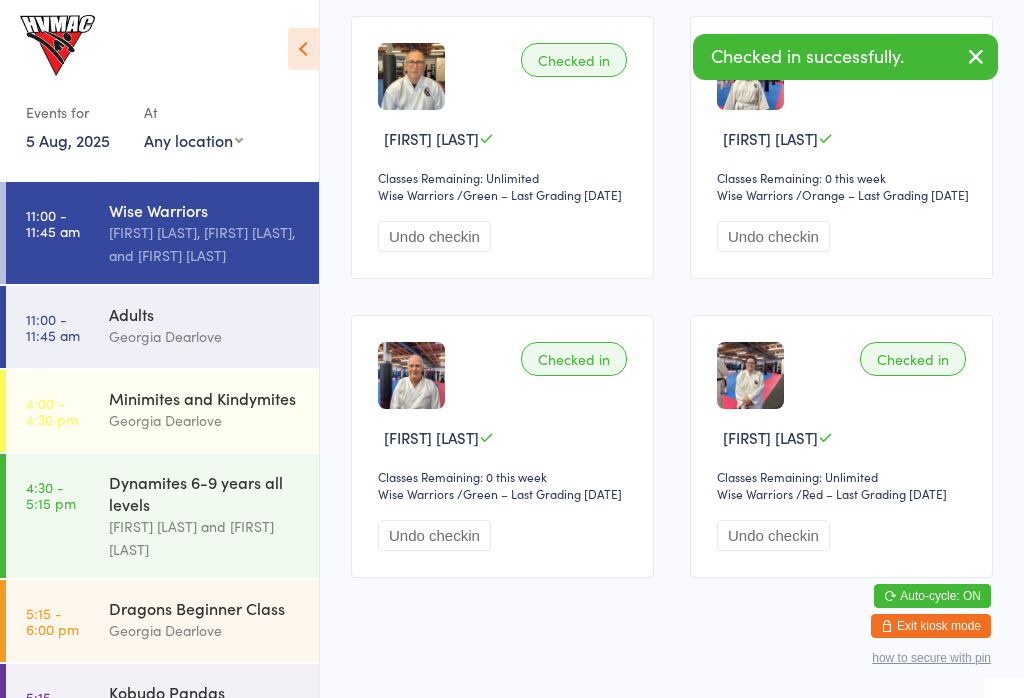 click on "Adults" at bounding box center (205, 314) 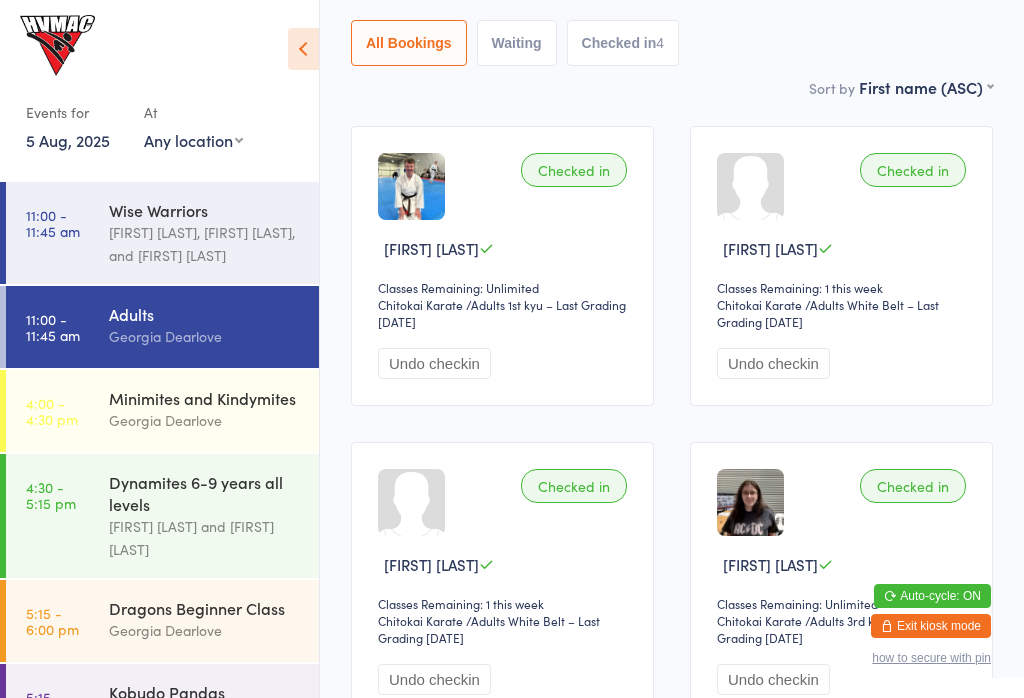 scroll, scrollTop: 224, scrollLeft: 0, axis: vertical 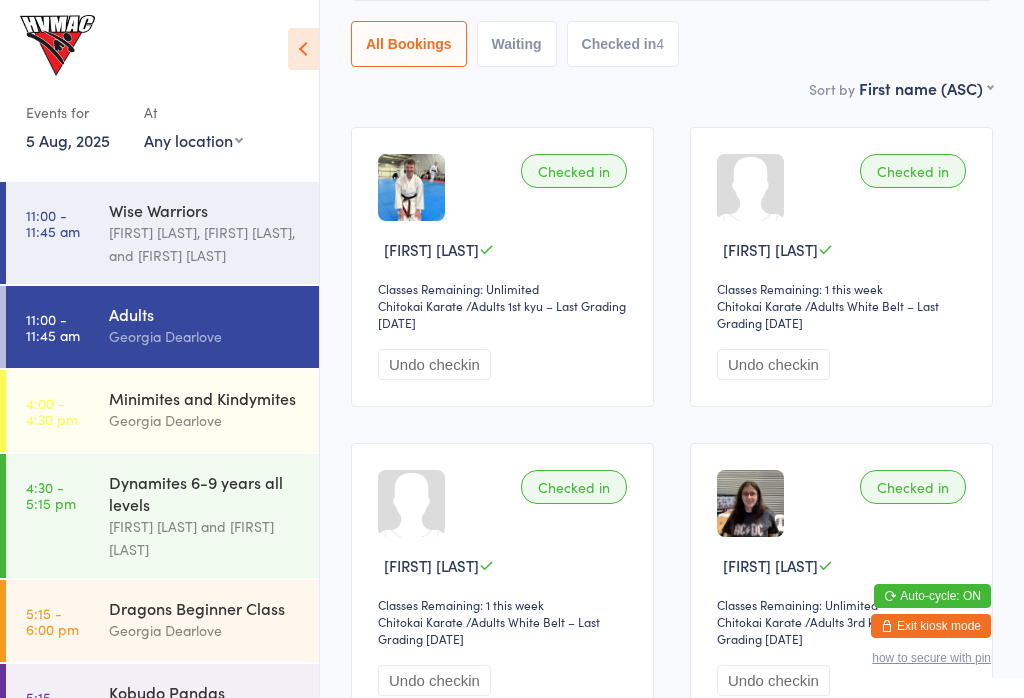 click on "Lesley Talbut, Georgia Dearlove, and Dallas Evans" at bounding box center [205, 244] 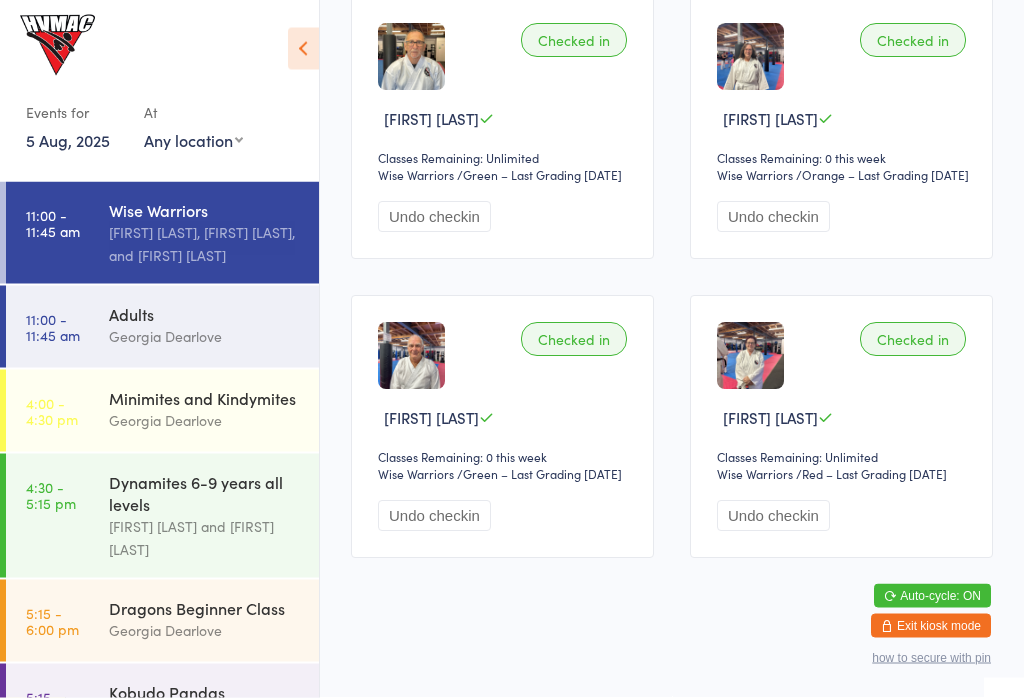 scroll, scrollTop: 384, scrollLeft: 0, axis: vertical 